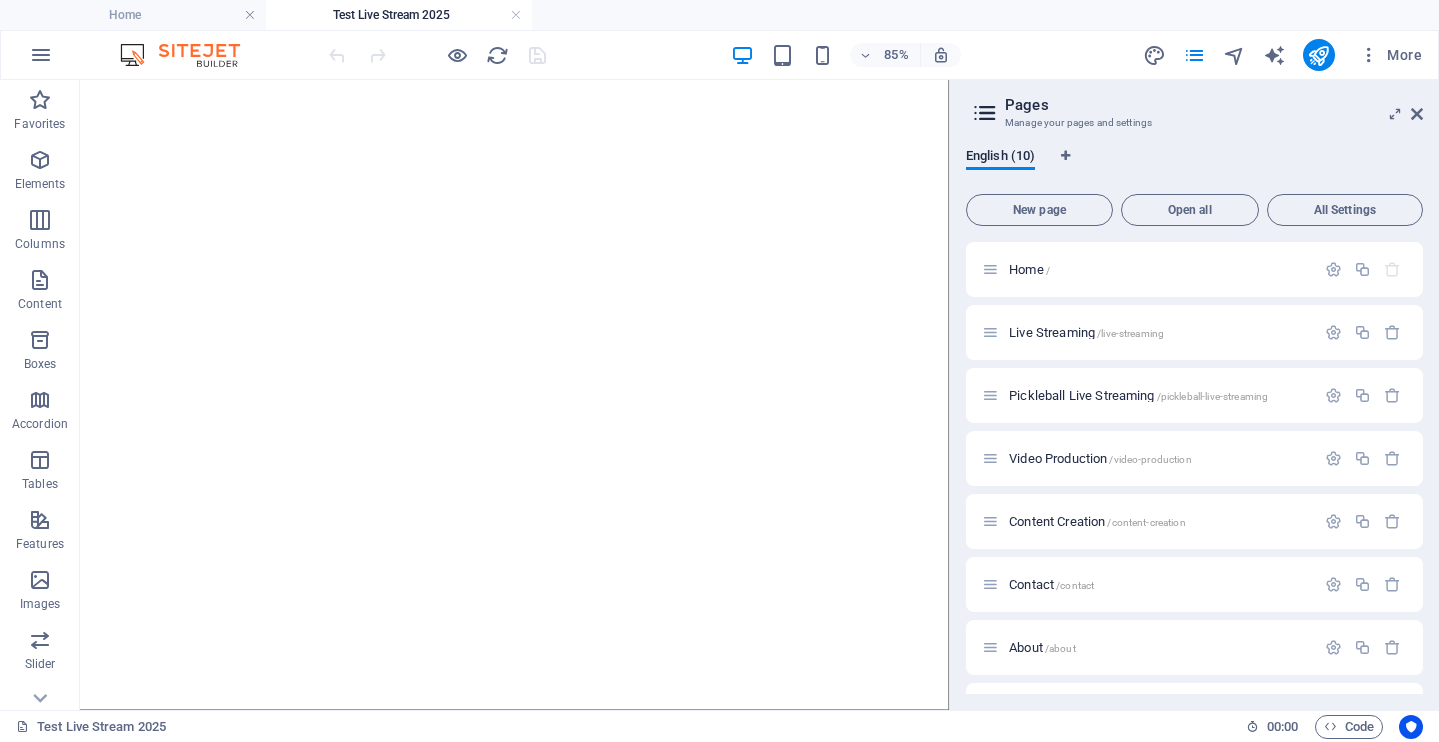 scroll, scrollTop: 0, scrollLeft: 0, axis: both 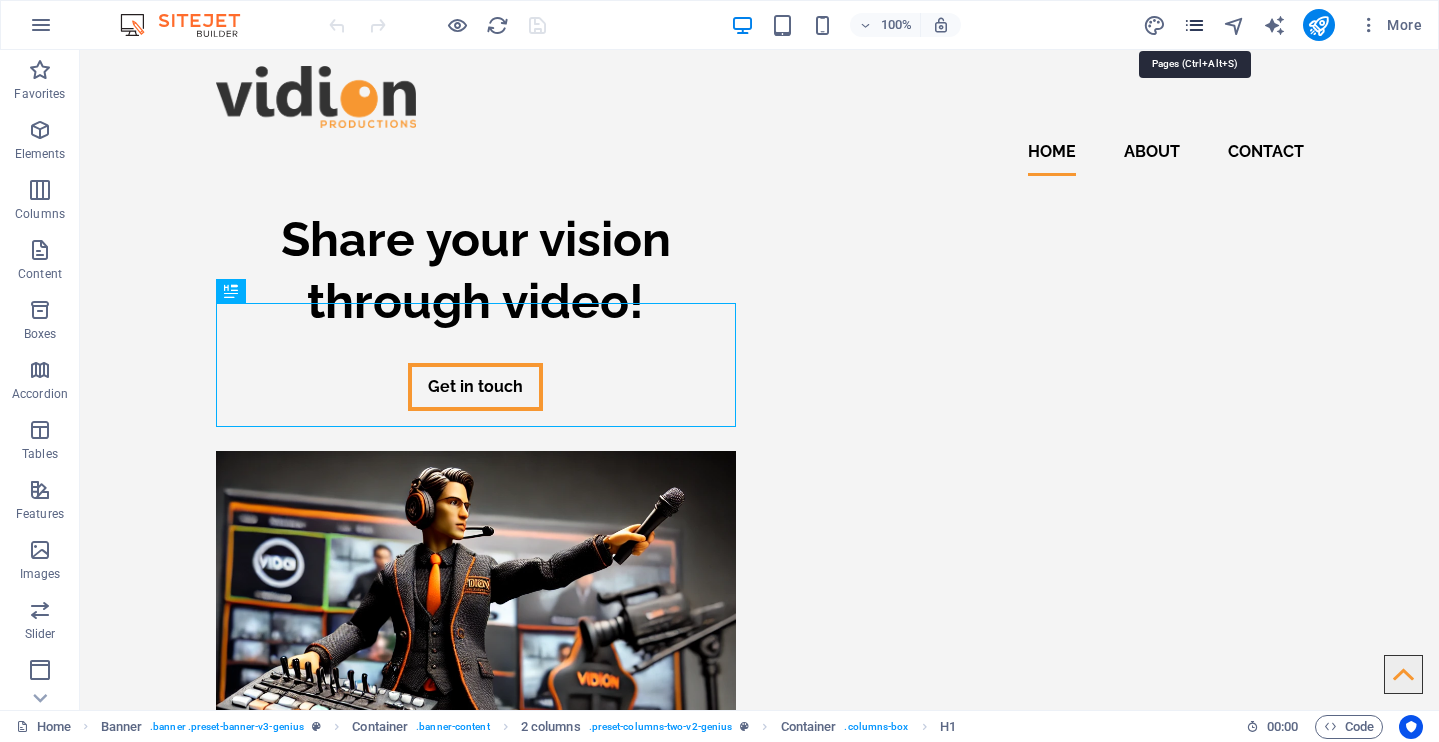 click at bounding box center [1194, 25] 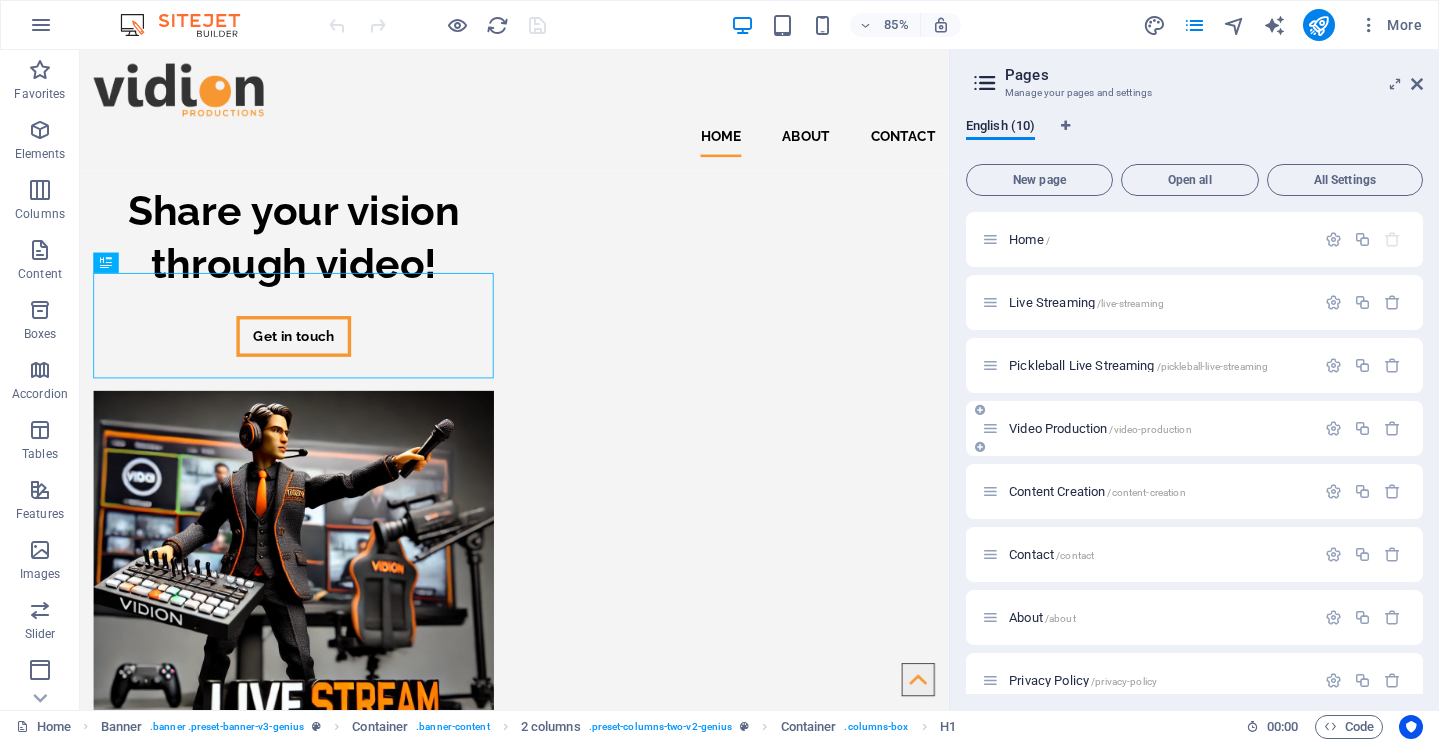 scroll, scrollTop: 148, scrollLeft: 0, axis: vertical 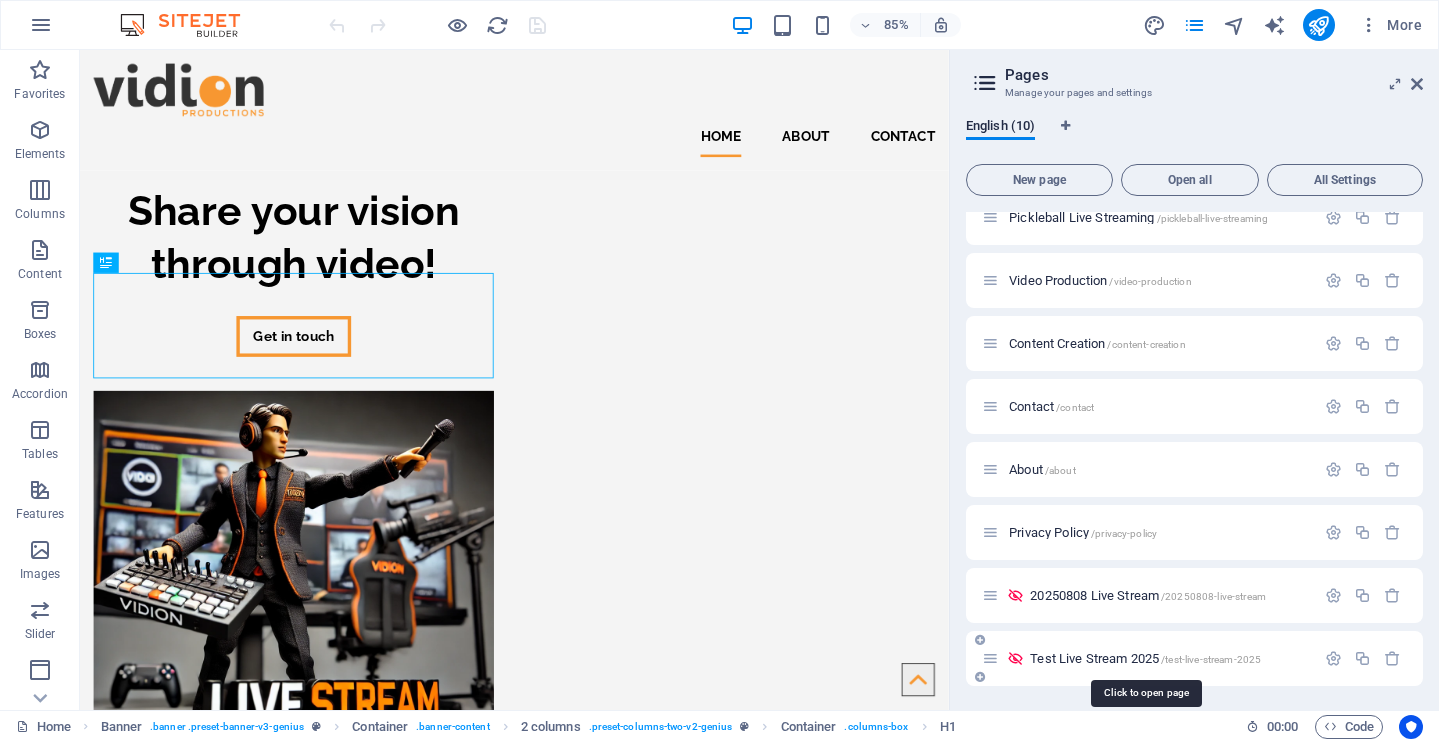 click on "Test Live Stream 2025 /test-live-stream-2025" at bounding box center (1145, 658) 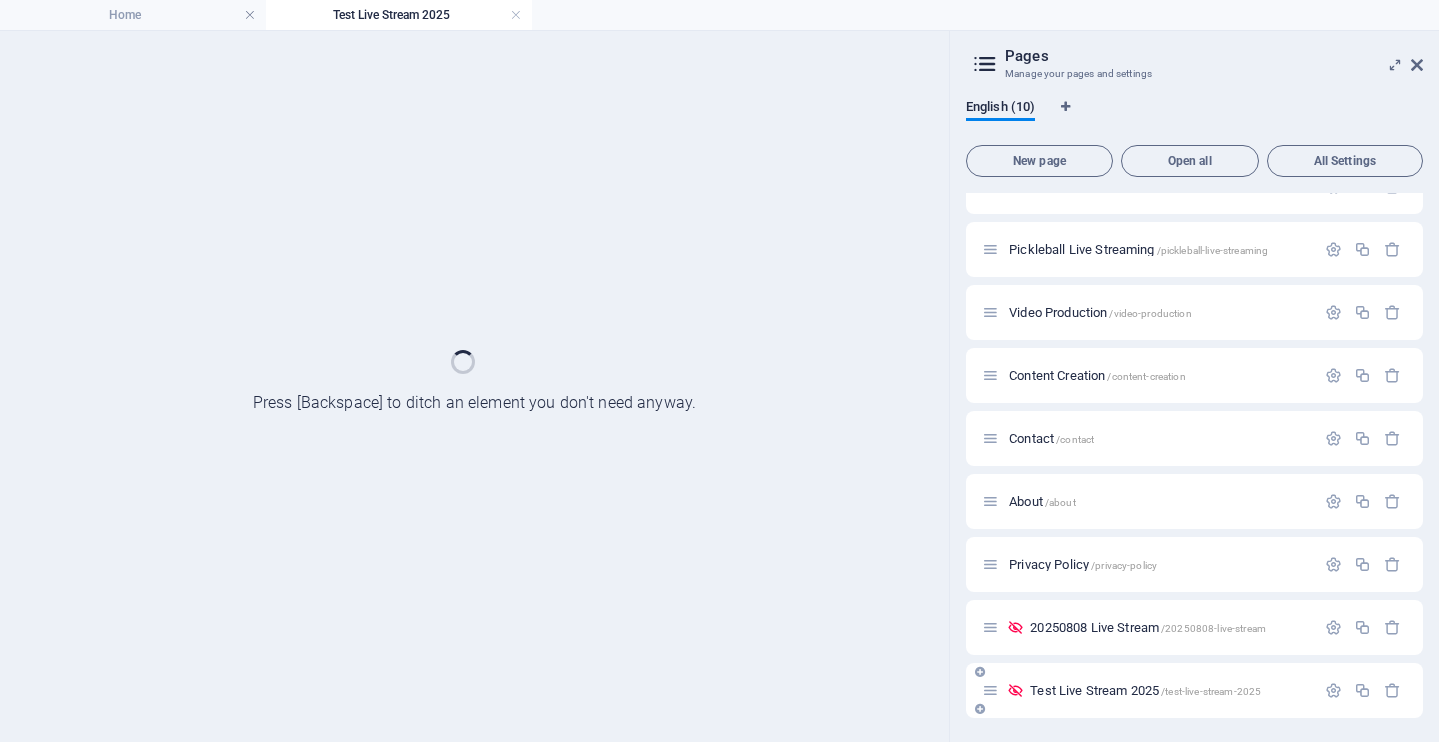 scroll, scrollTop: 97, scrollLeft: 0, axis: vertical 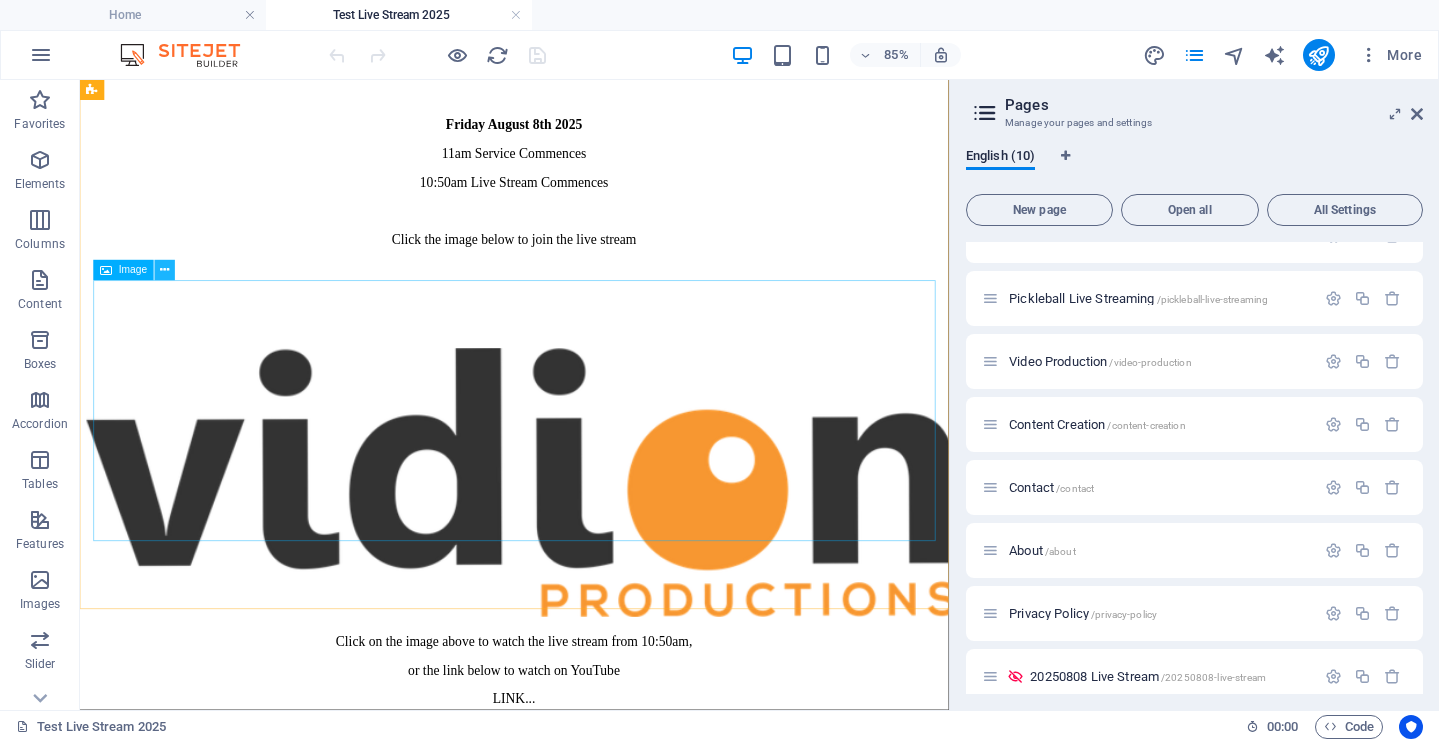 click at bounding box center [165, 271] 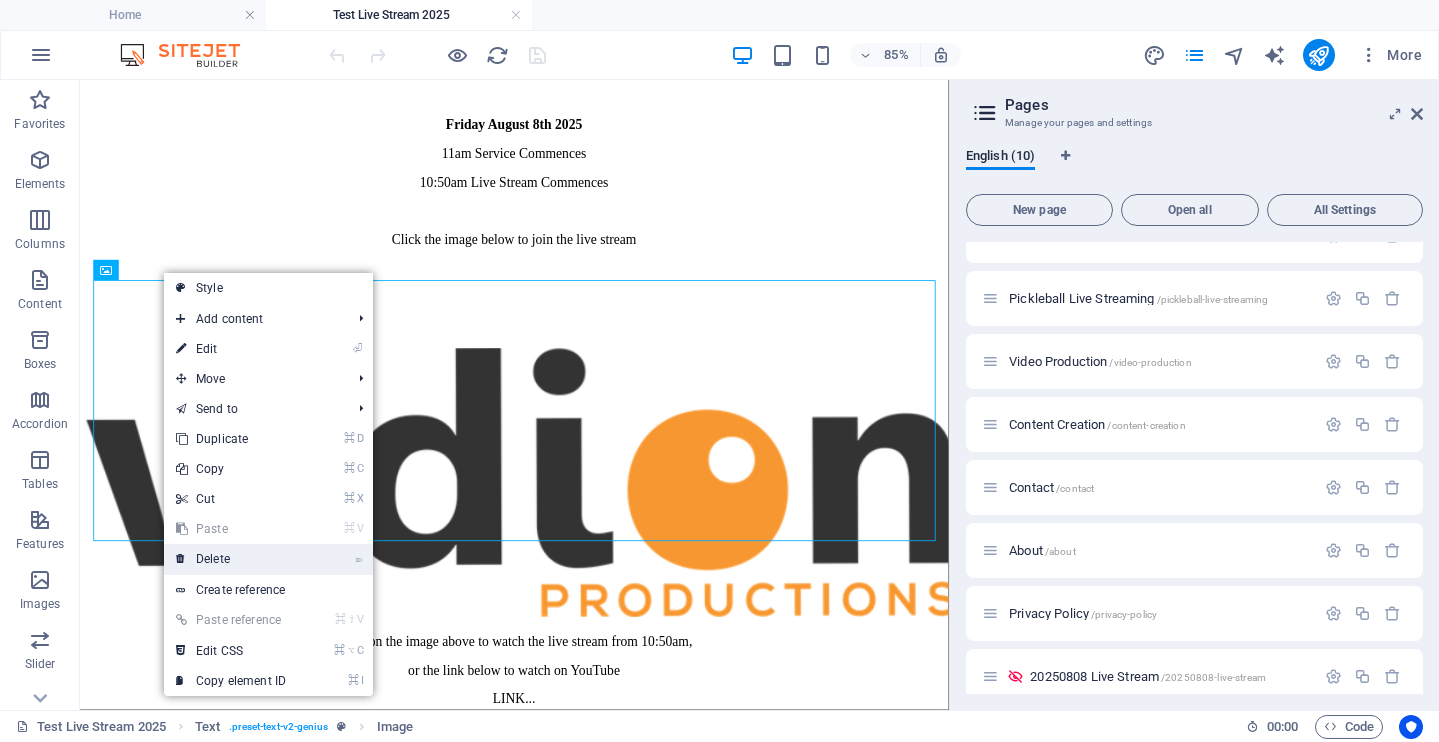 click on "⌦  Delete" at bounding box center [231, 559] 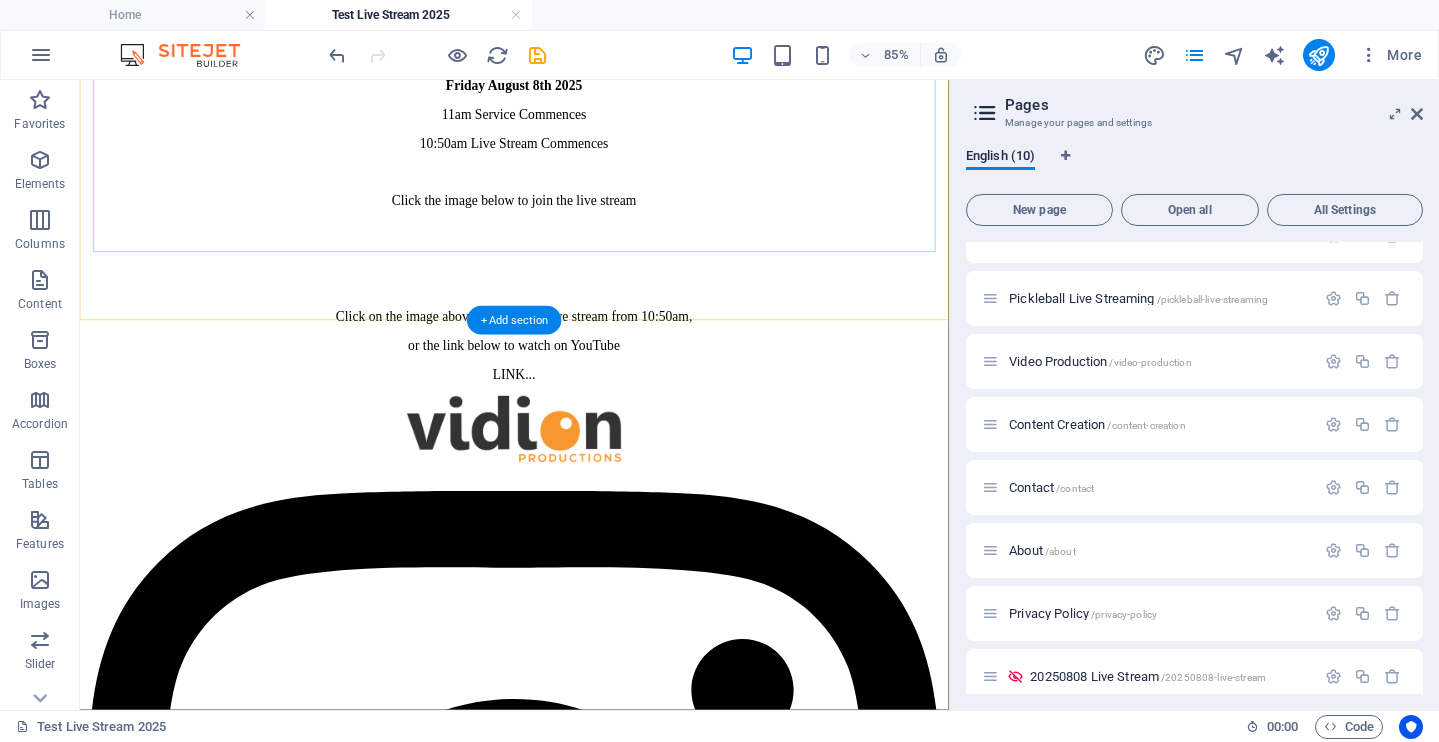 scroll, scrollTop: 326, scrollLeft: 0, axis: vertical 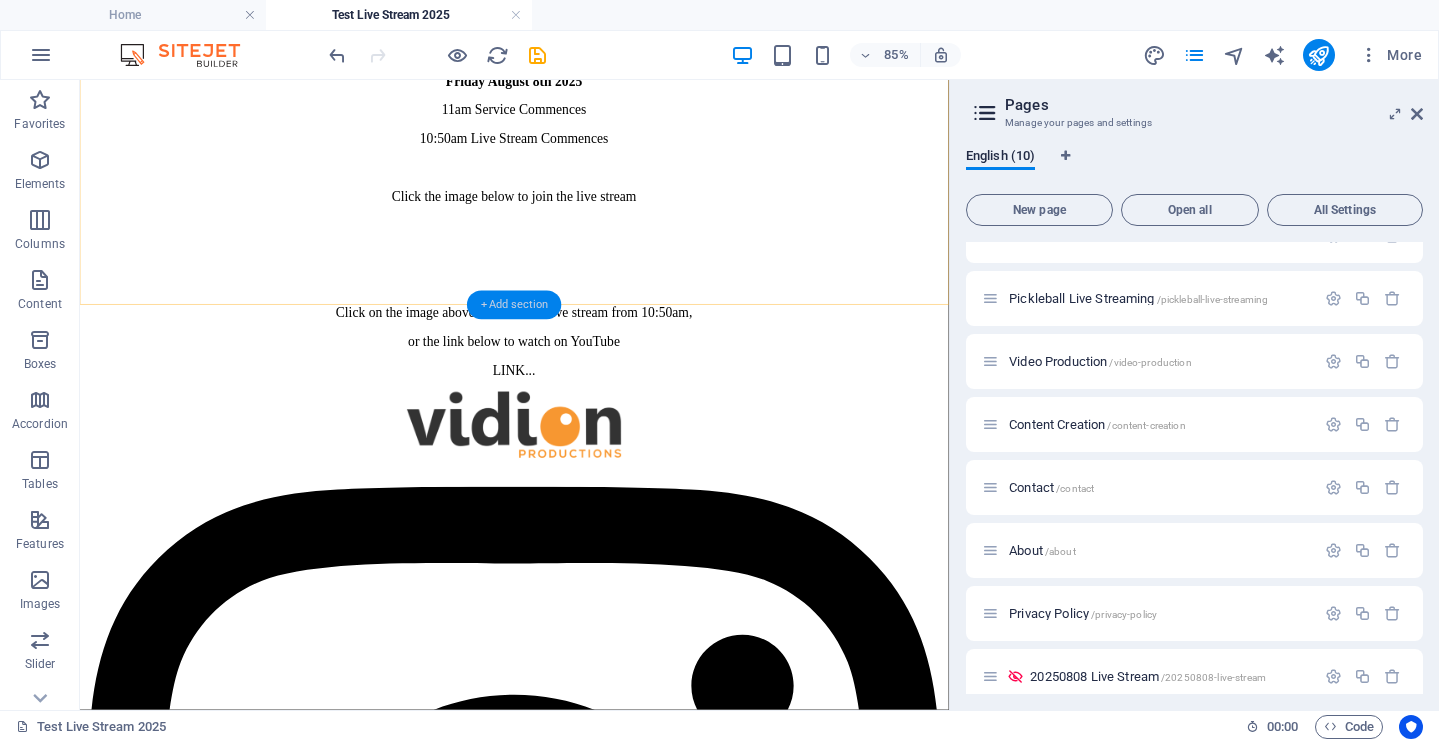 click on "+ Add section" at bounding box center [514, 305] 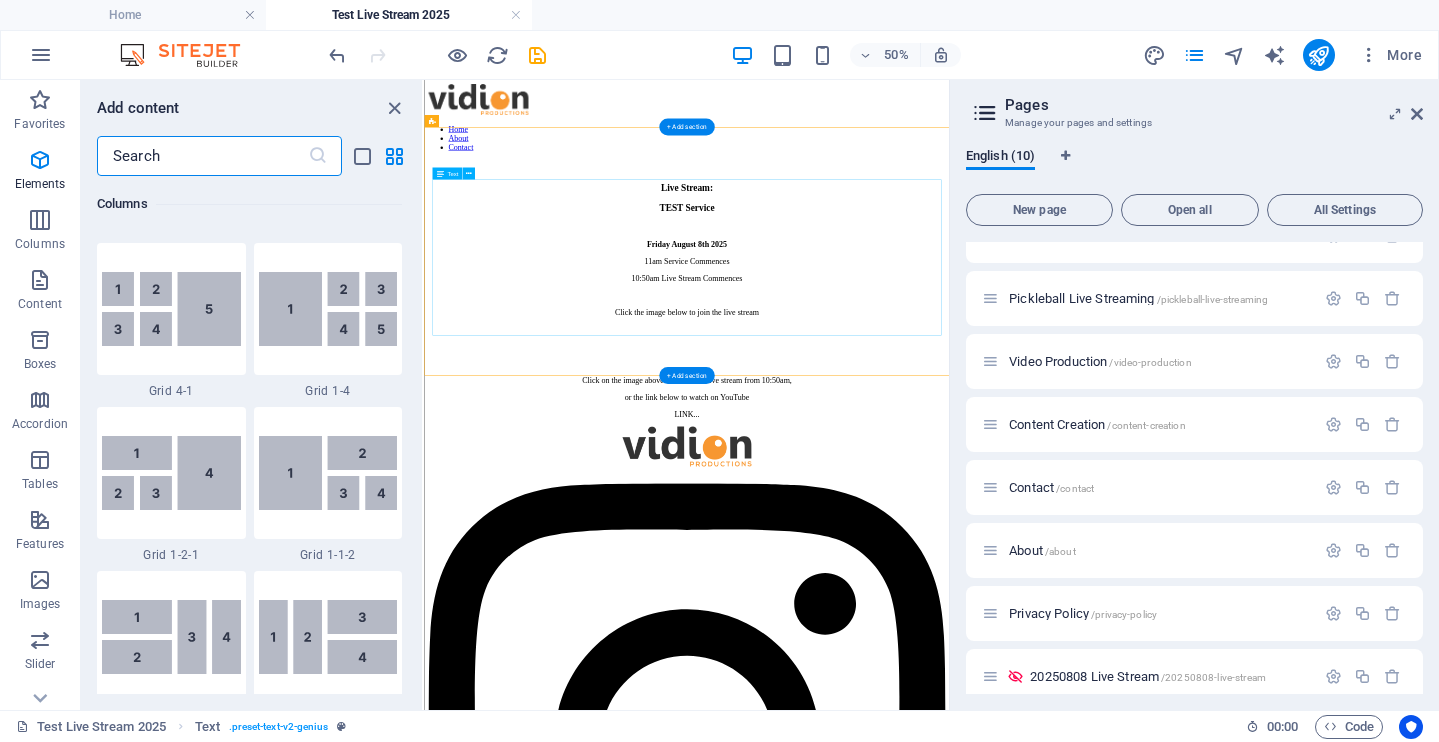 scroll, scrollTop: 3499, scrollLeft: 0, axis: vertical 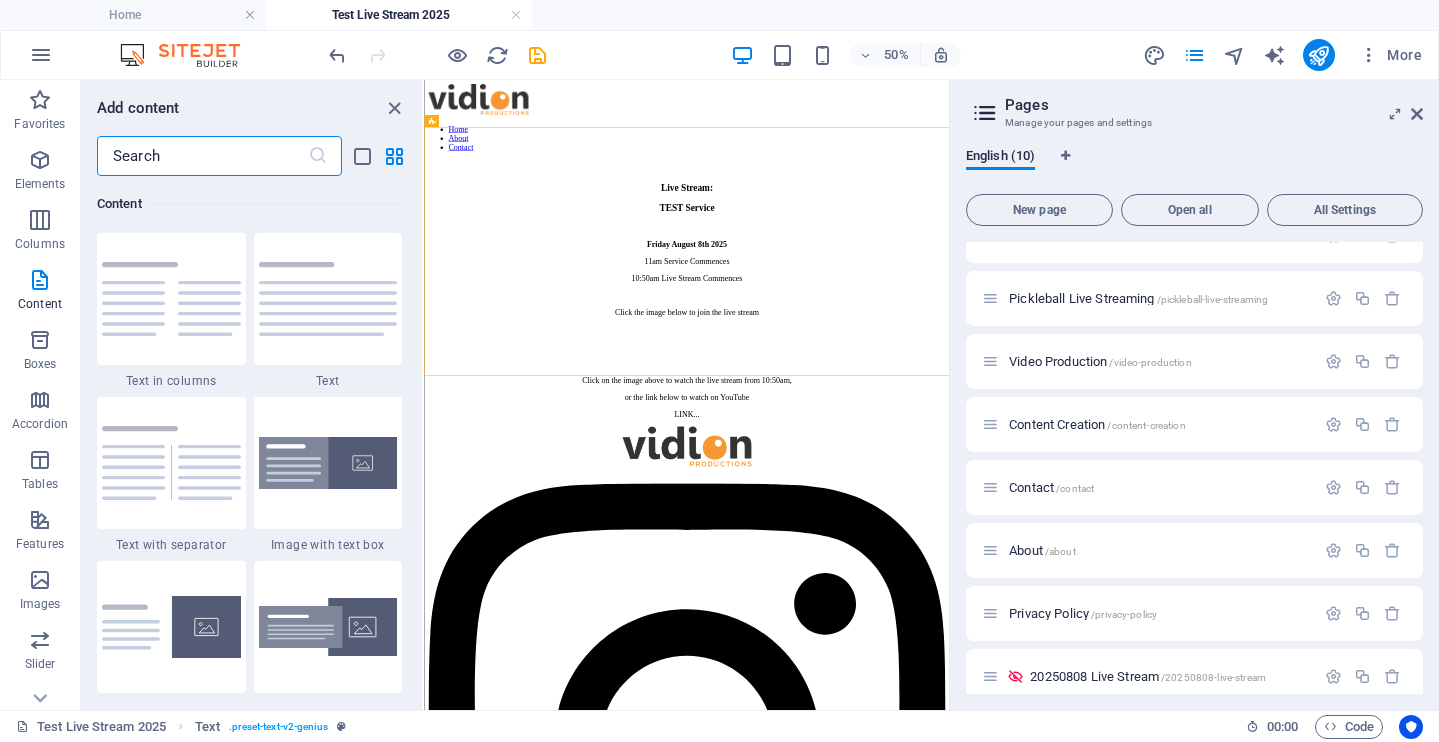 click at bounding box center (202, 156) 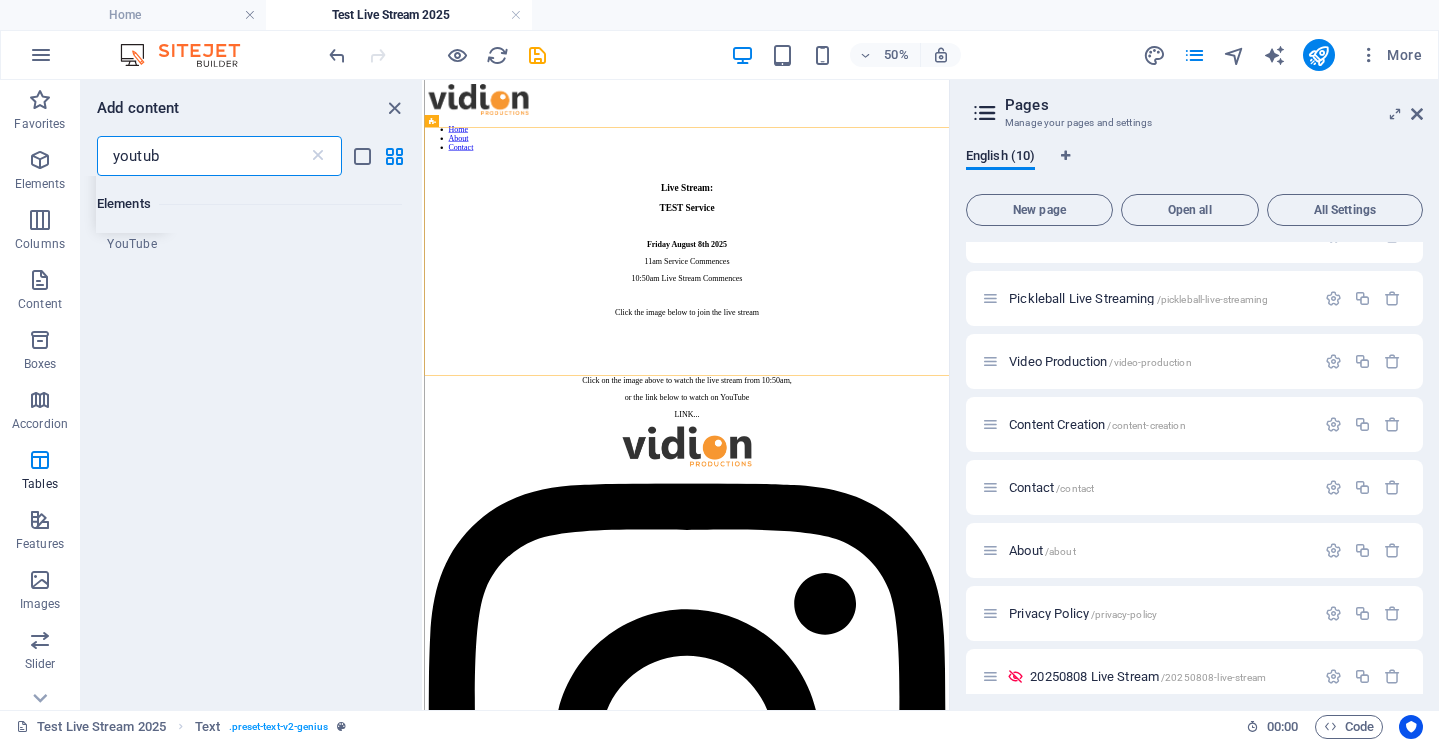 type on "youtube" 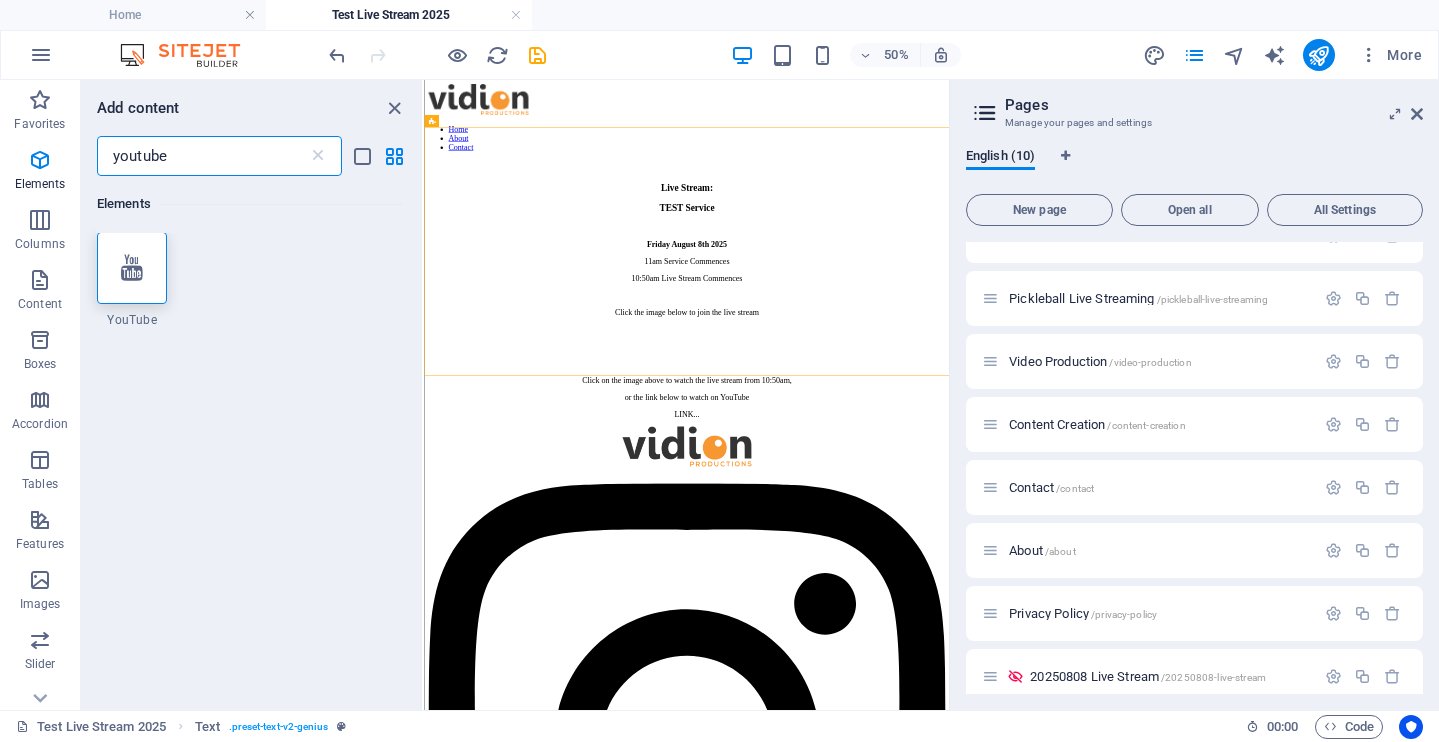 scroll, scrollTop: 0, scrollLeft: 0, axis: both 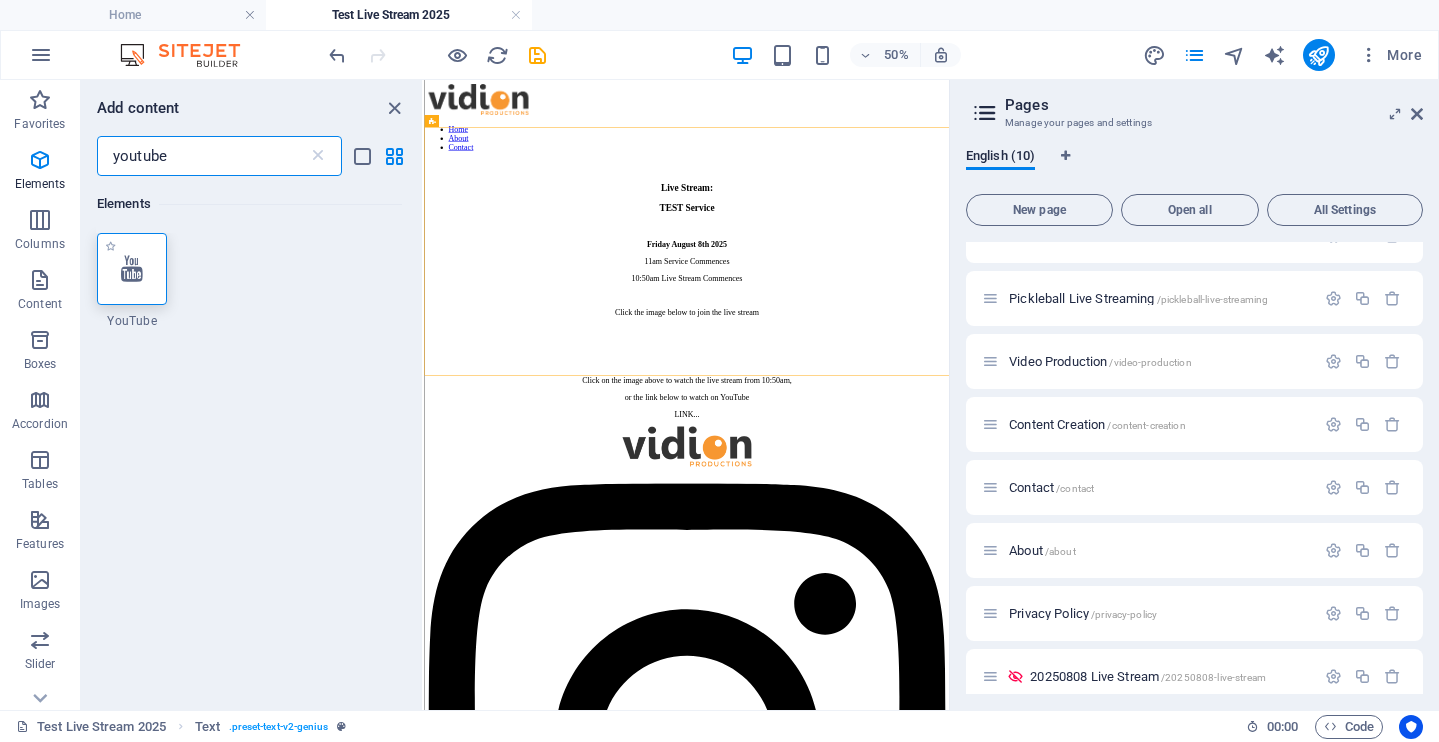 click at bounding box center [132, 269] 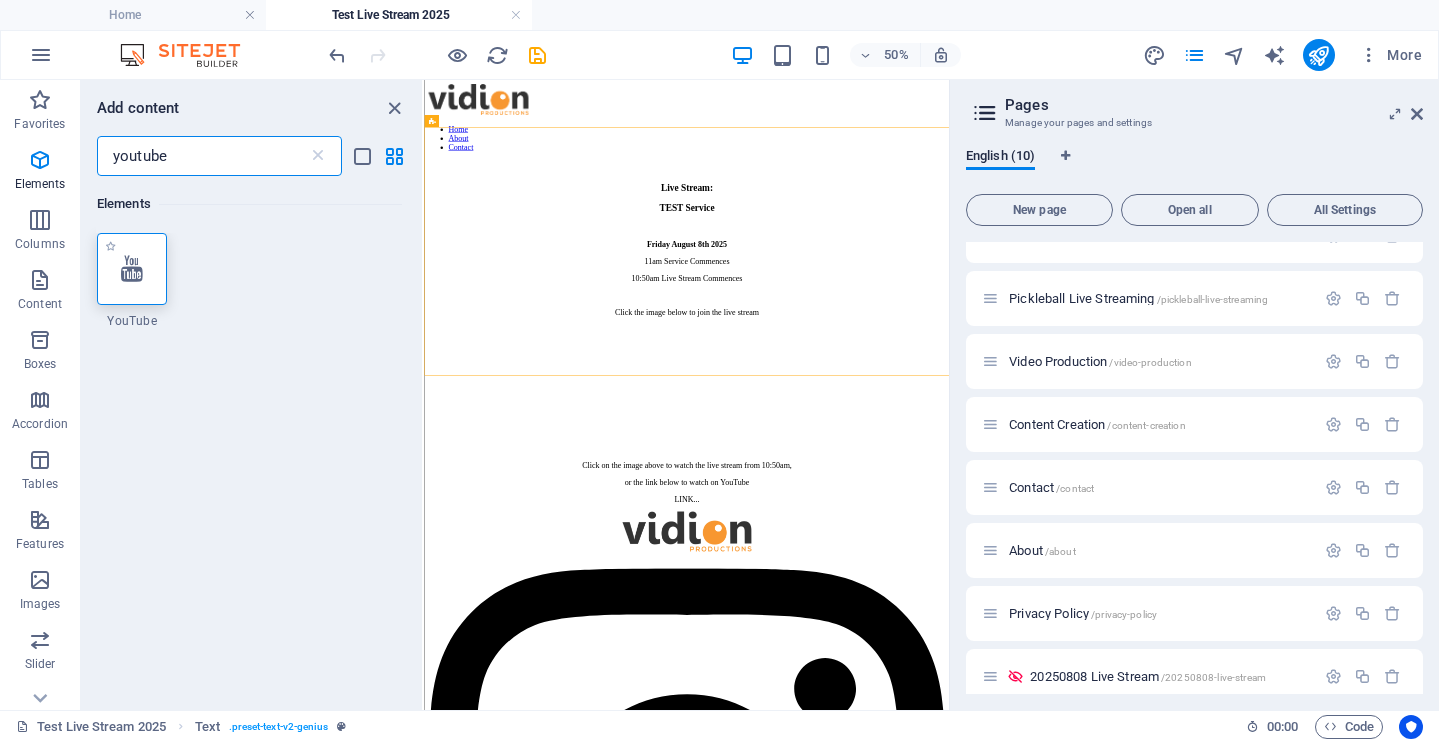 select on "ar16_9" 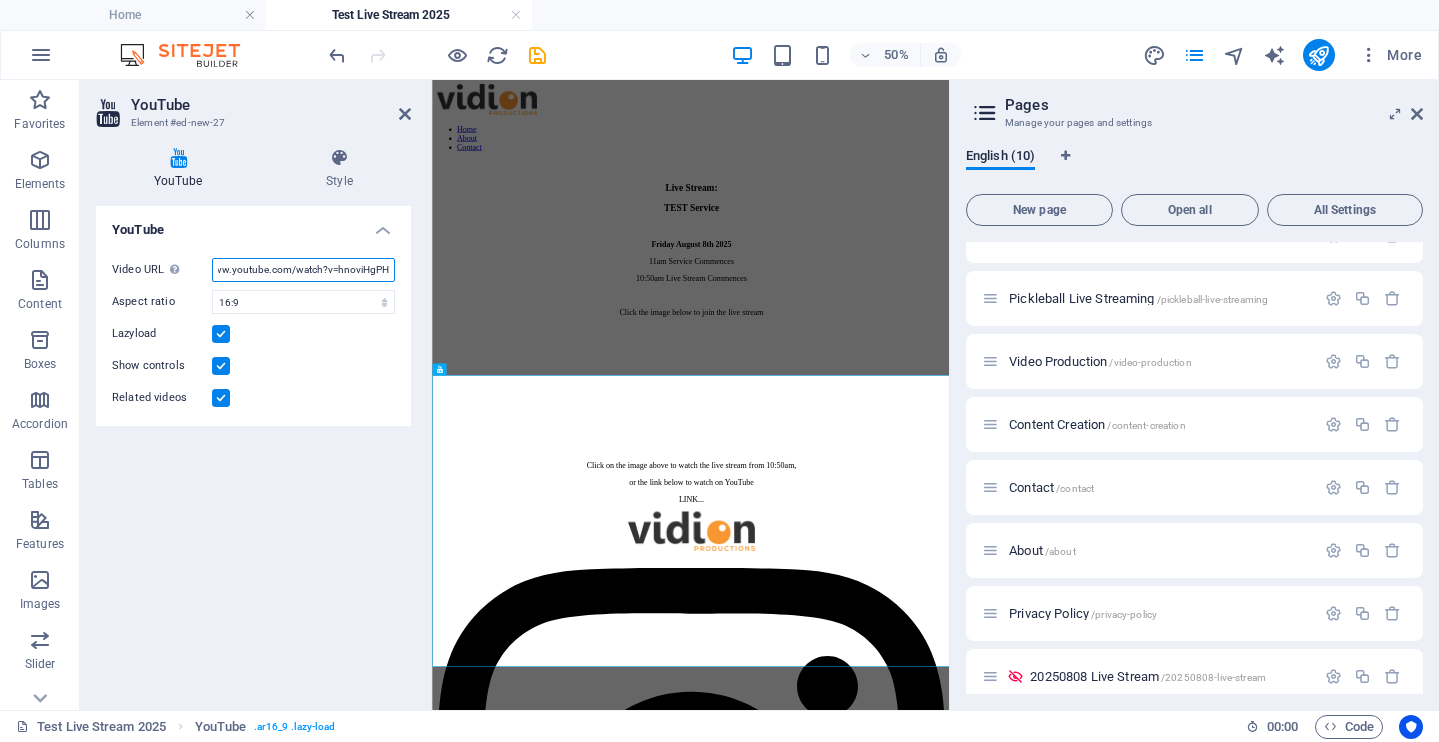 scroll, scrollTop: 0, scrollLeft: 51, axis: horizontal 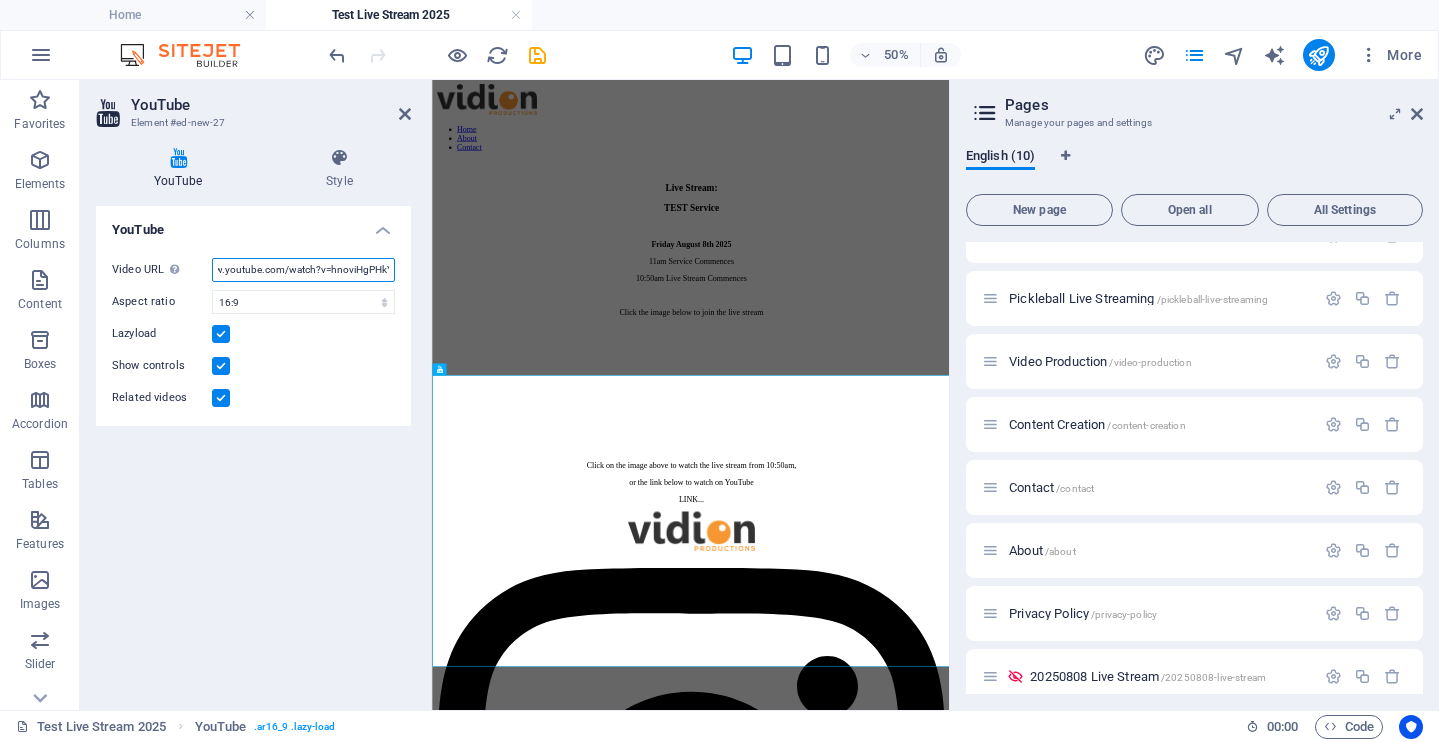 drag, startPoint x: 324, startPoint y: 269, endPoint x: 406, endPoint y: 267, distance: 82.02438 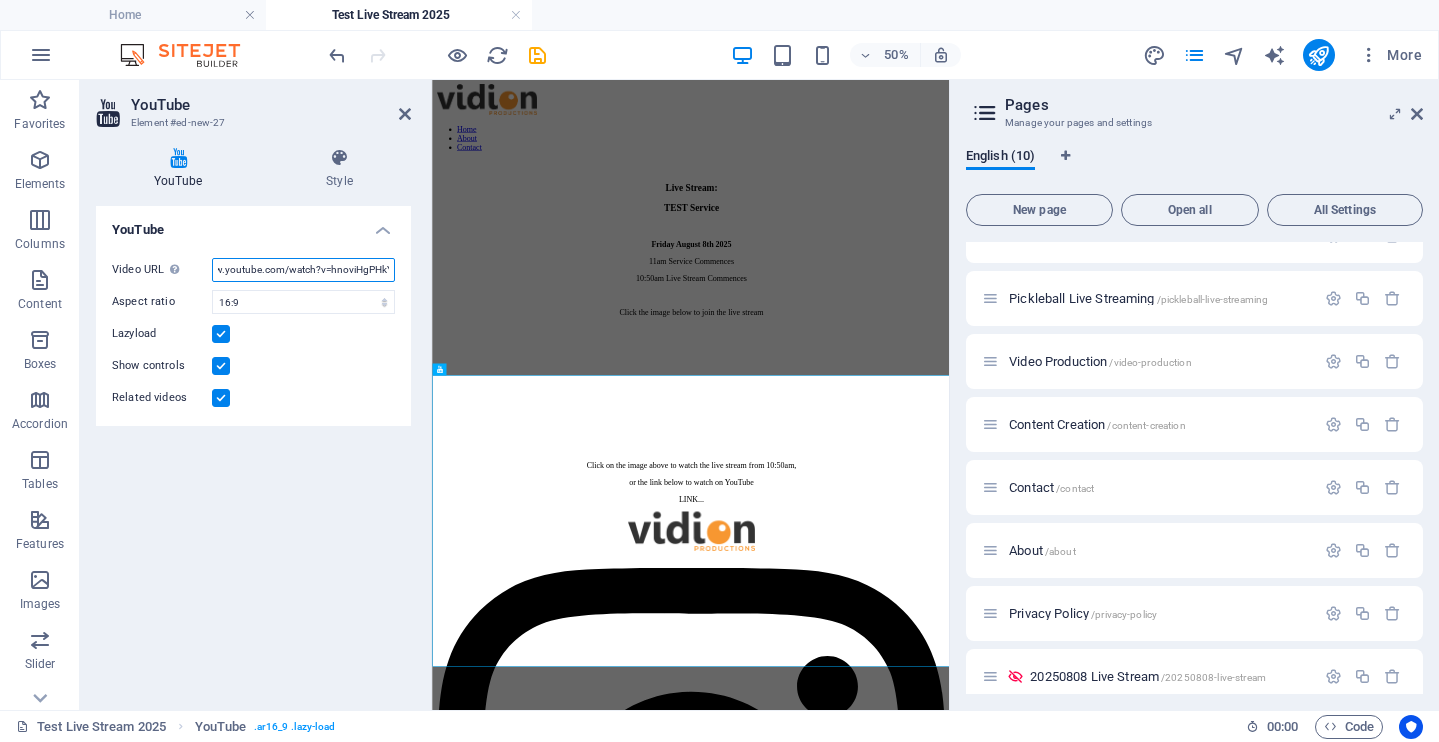 click on "Video URL Insert (or paste) a video URL. https://www.youtube.com/watch?v=hnoviHgPHkY Aspect ratio 16:10 16:9 4:3 2:1 1:1 Lazyload Show controls Related videos" at bounding box center [253, 334] 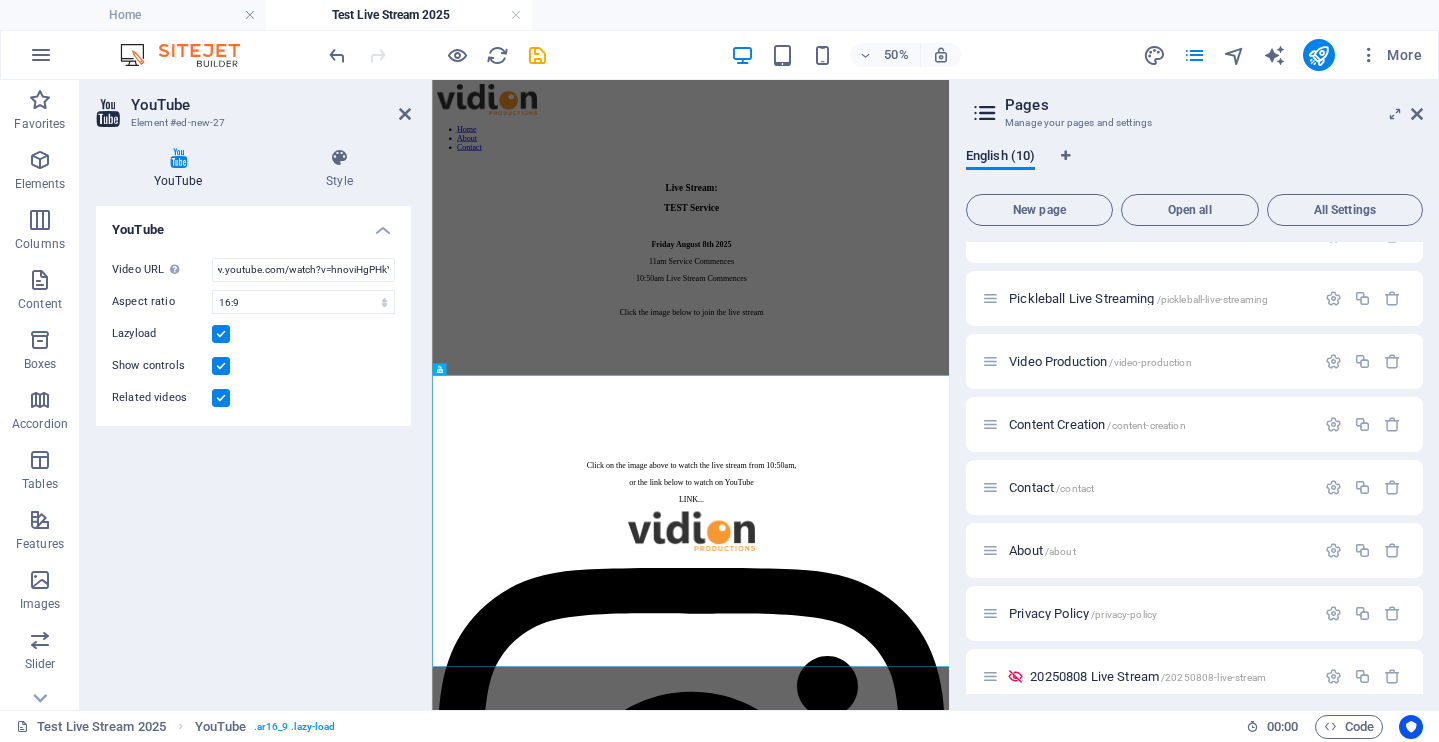 scroll, scrollTop: 0, scrollLeft: 0, axis: both 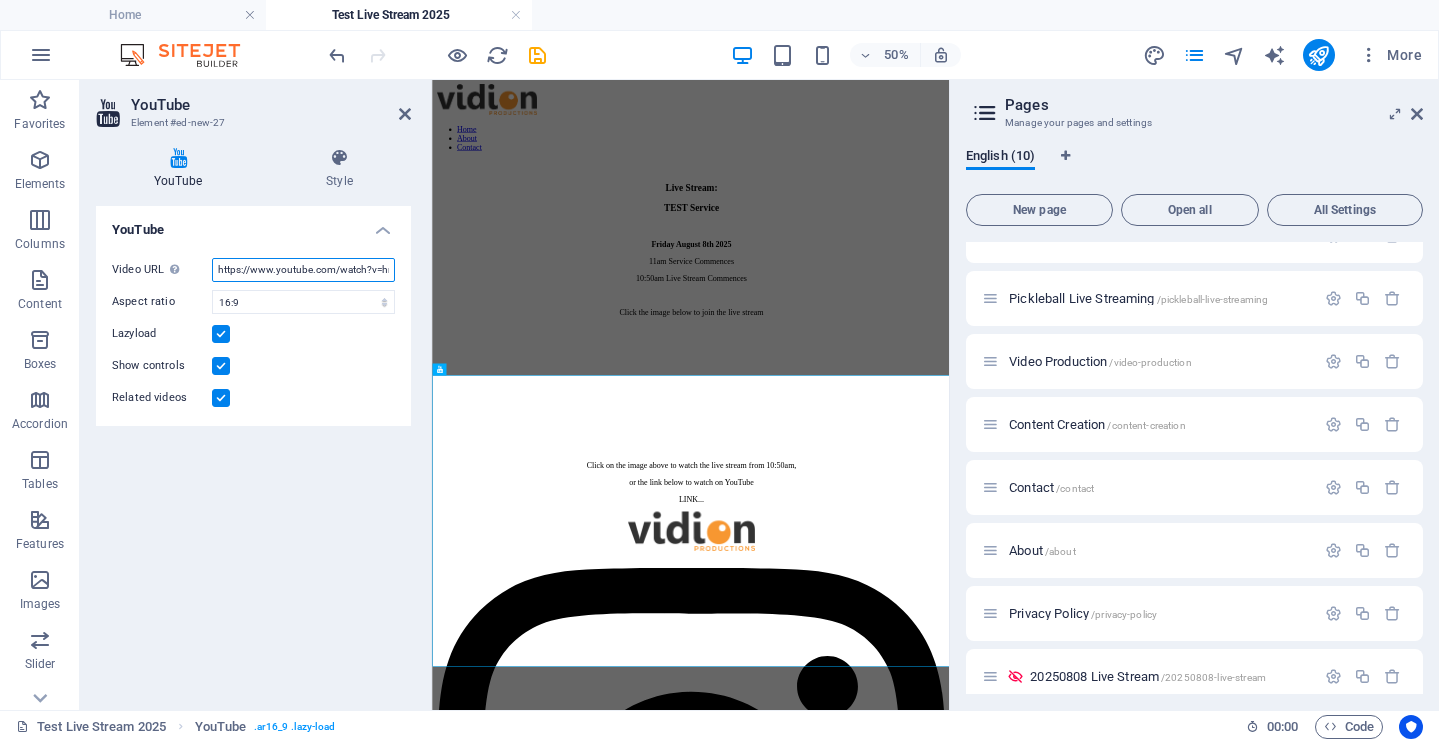 click on "https://www.youtube.com/watch?v=hnoviHgPHkY" at bounding box center [303, 270] 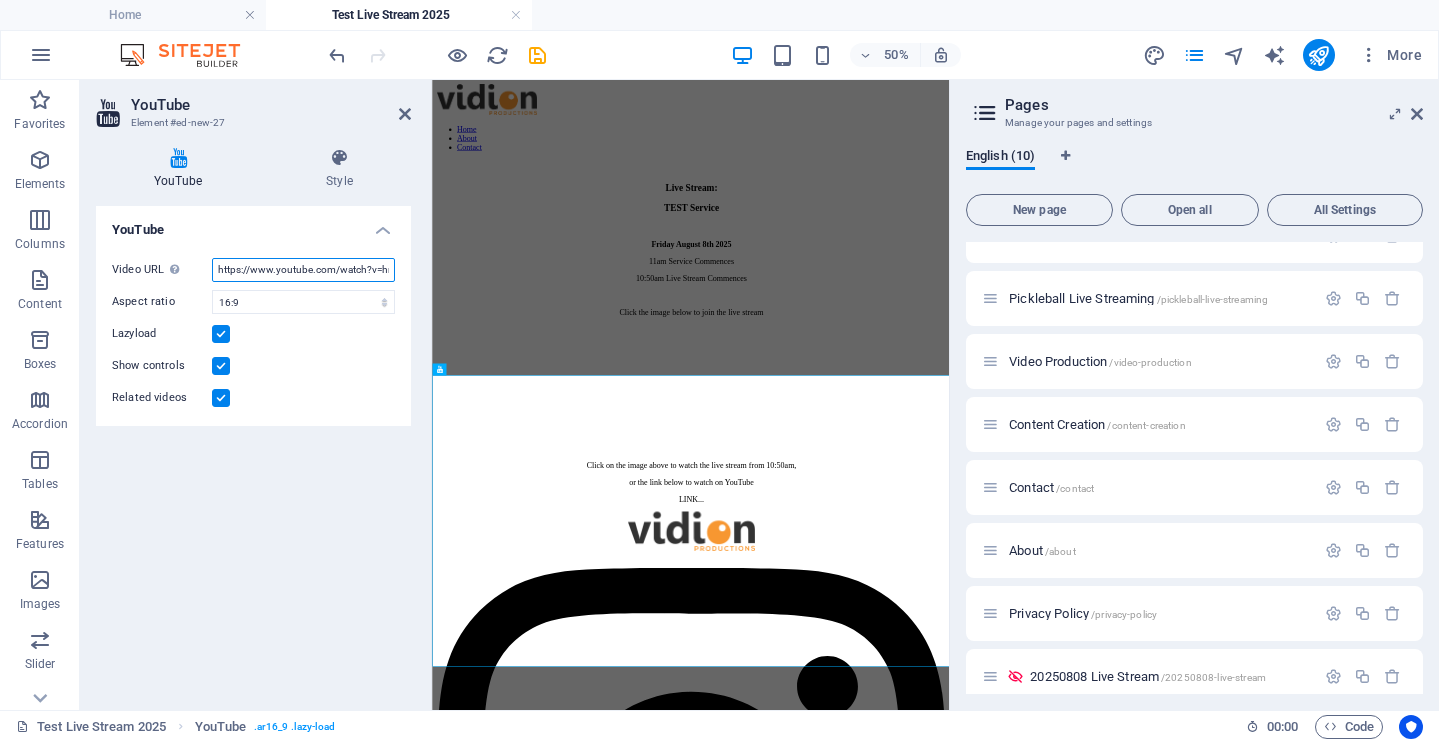 paste on "youtube.com/live/RW9nVuPE77w" 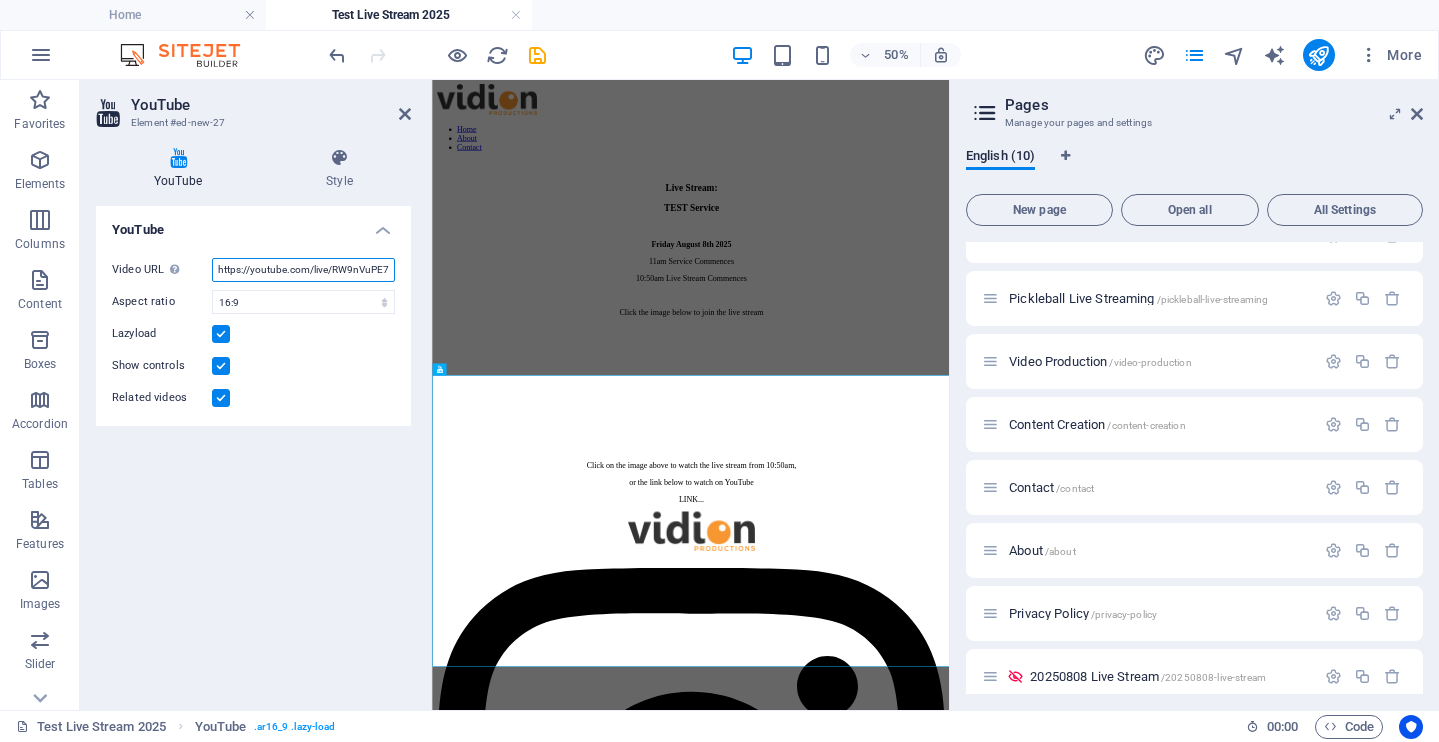scroll, scrollTop: 0, scrollLeft: 11, axis: horizontal 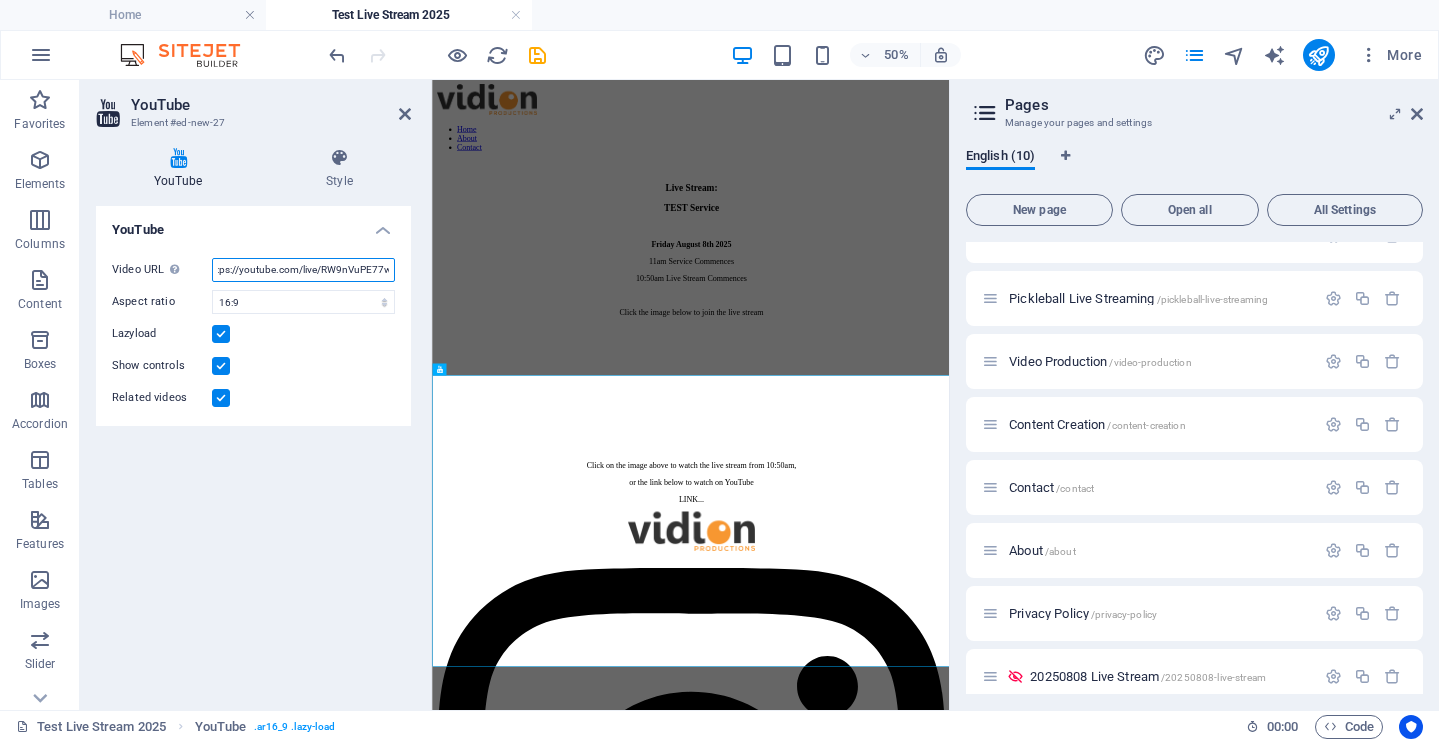 type on "https://youtube.com/live/RW9nVuPE77w" 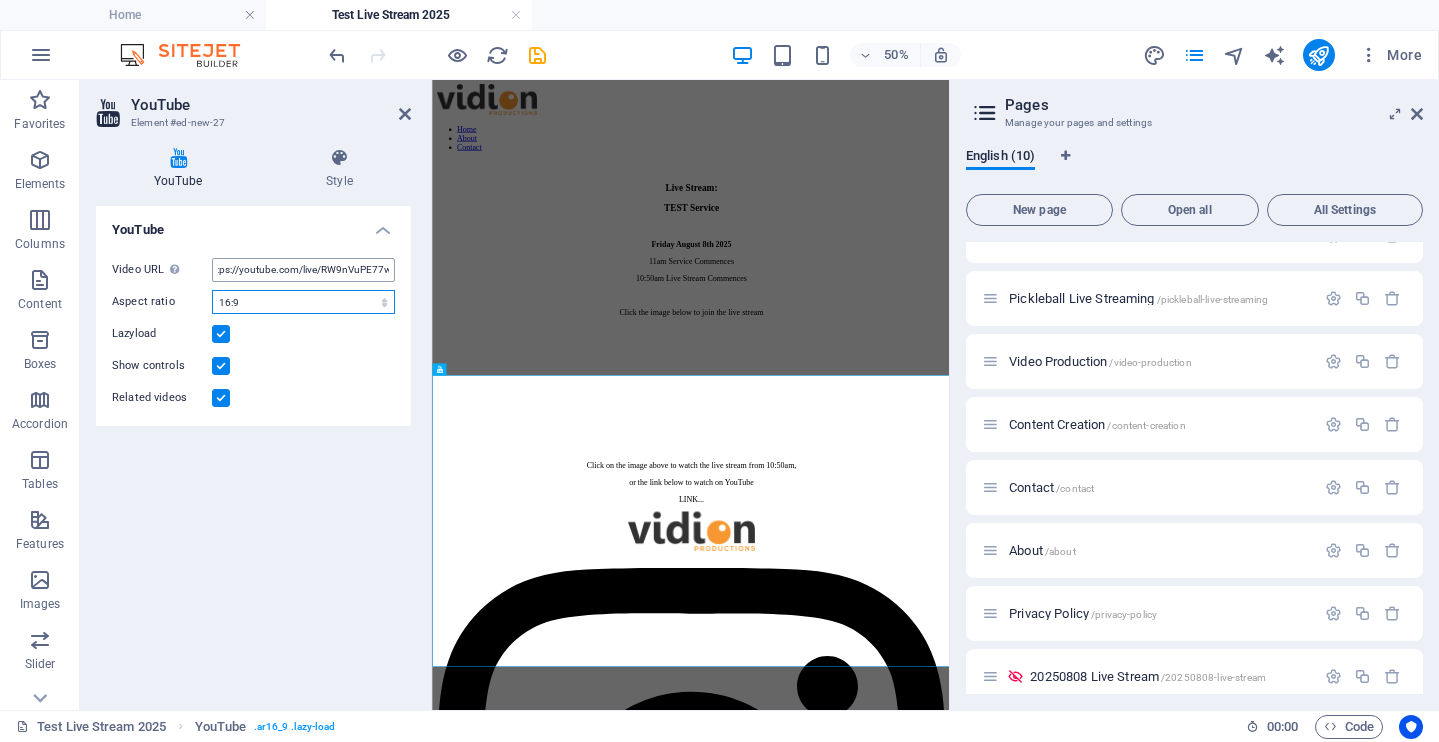 scroll, scrollTop: 0, scrollLeft: 0, axis: both 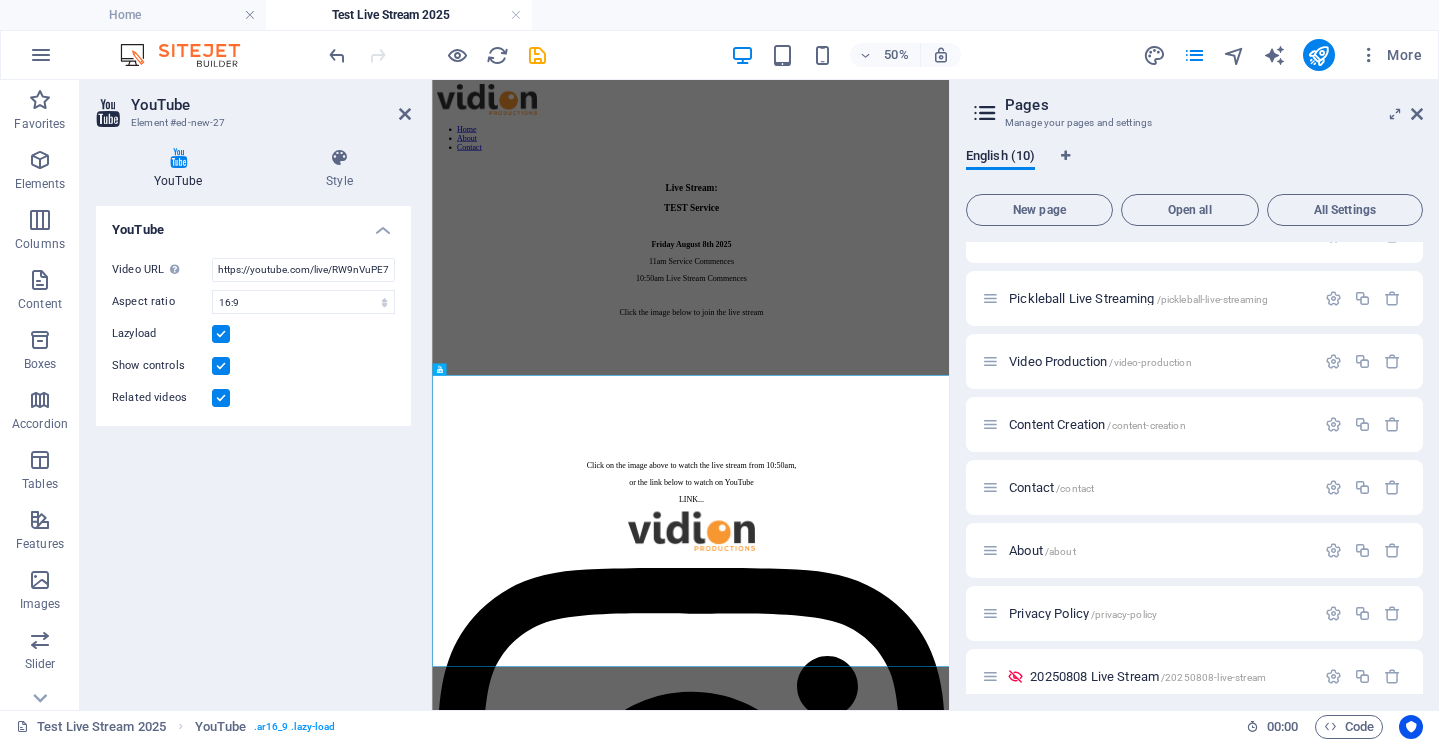 click on "Lazyload" at bounding box center (253, 334) 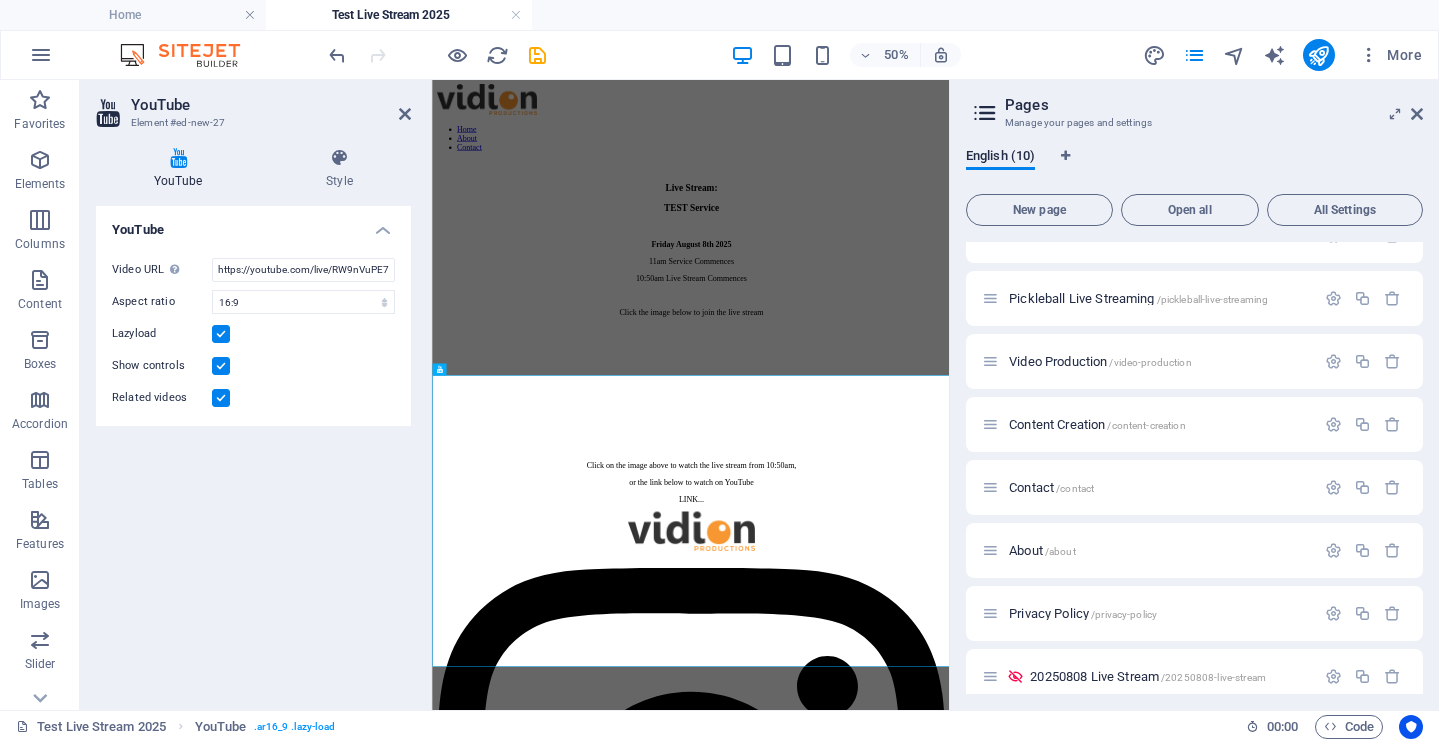 click on "YouTube Element #ed-new-27" at bounding box center (253, 106) 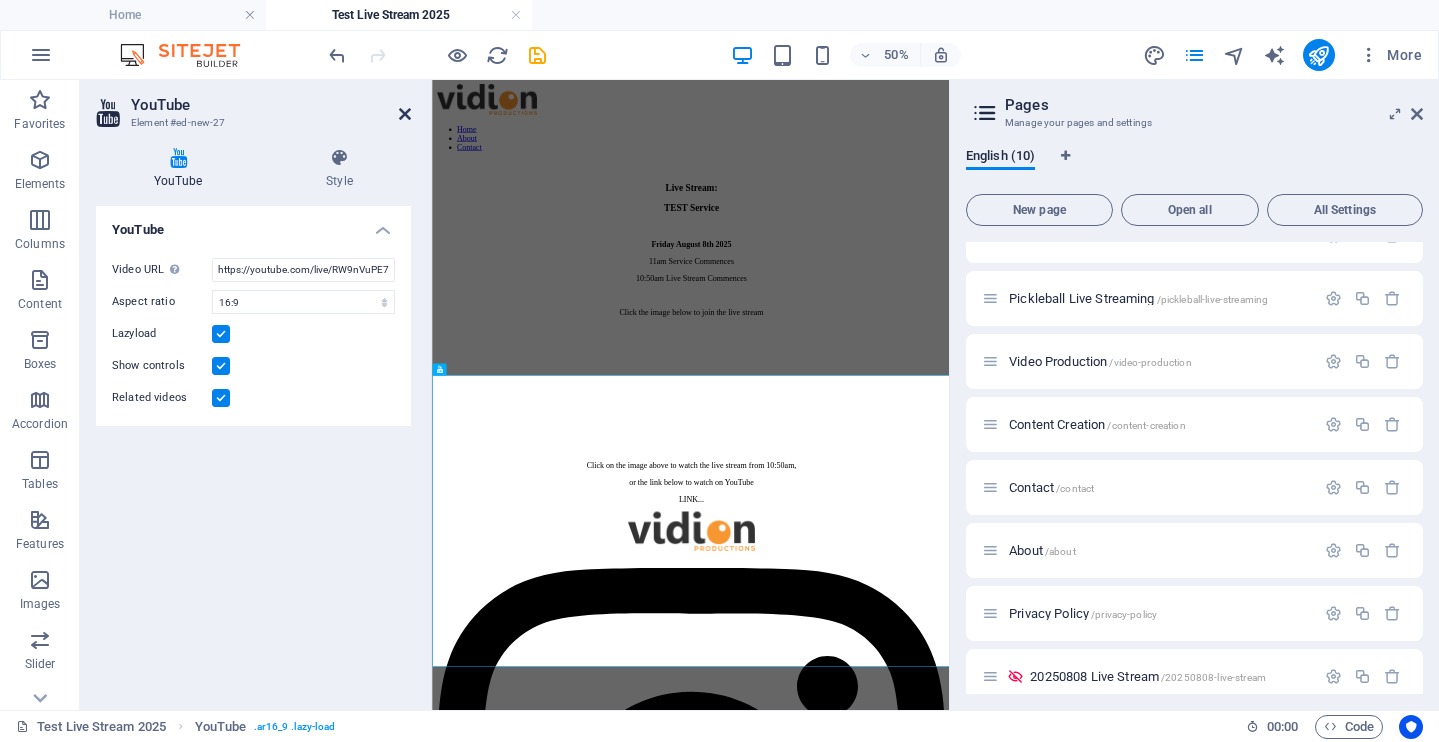 click at bounding box center (405, 114) 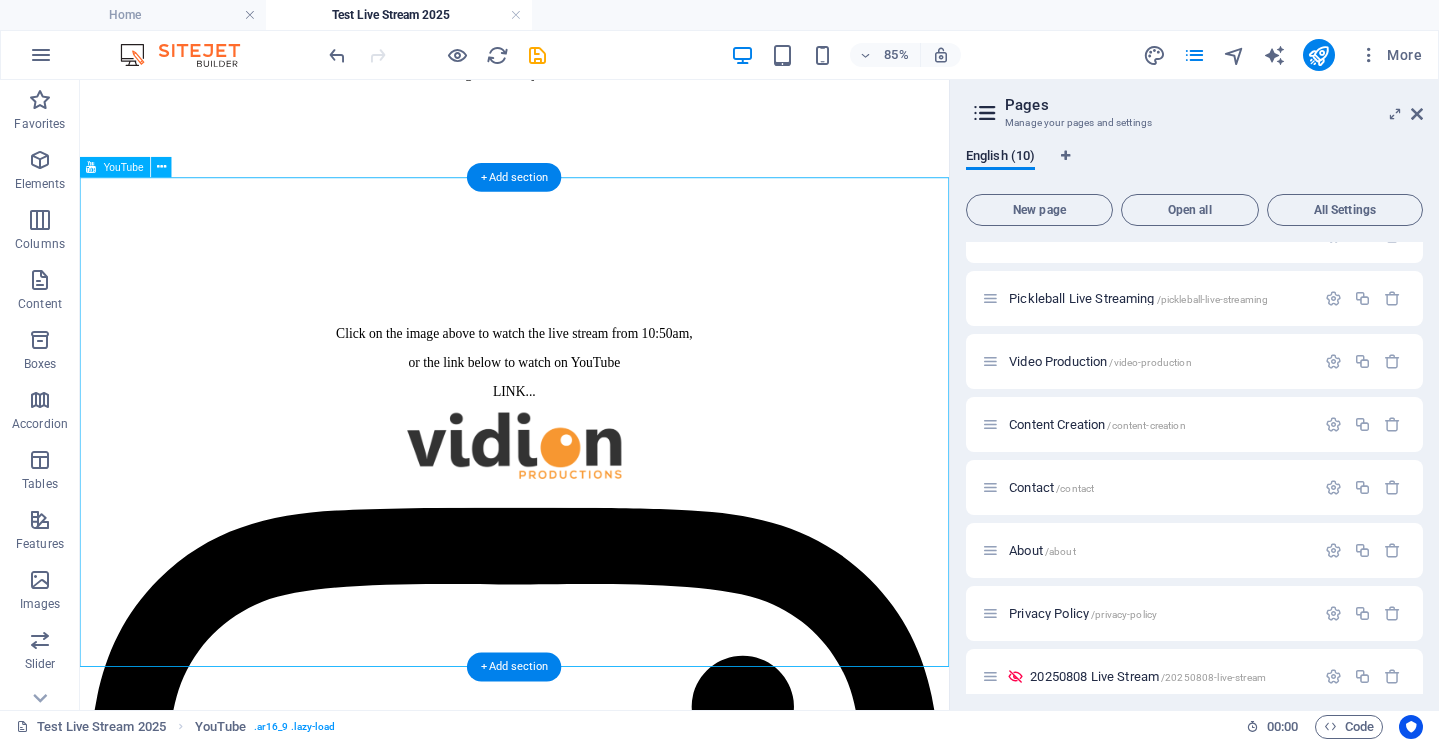 scroll, scrollTop: 476, scrollLeft: 0, axis: vertical 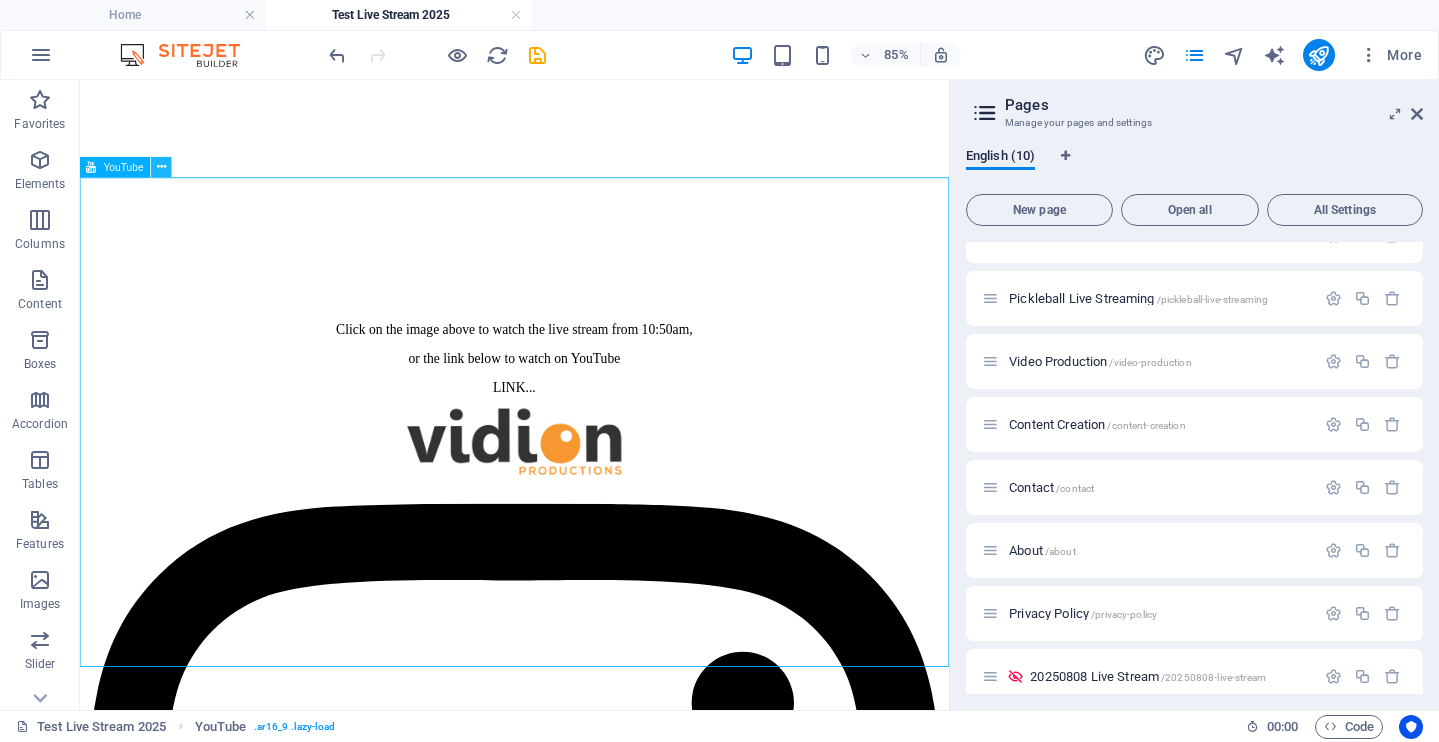 click at bounding box center (161, 168) 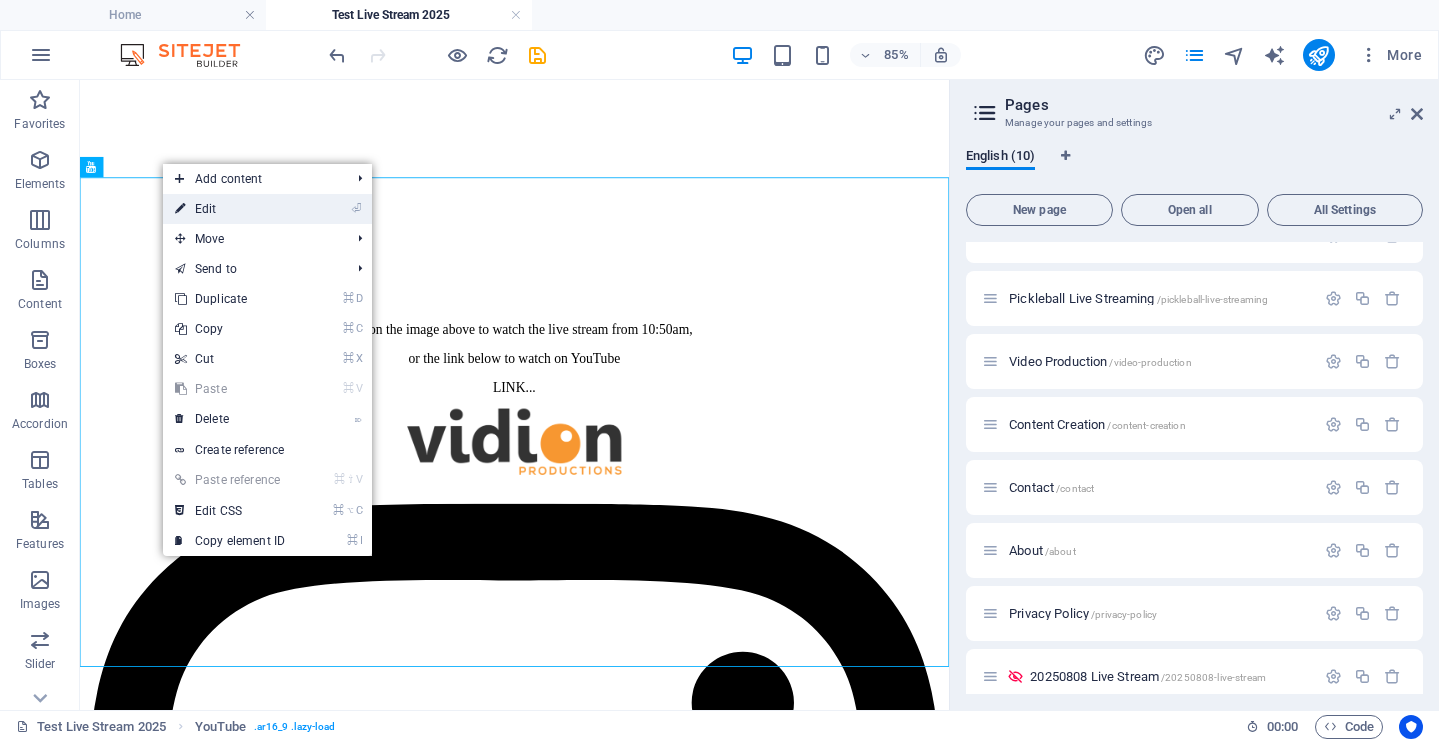 click on "⏎  Edit" at bounding box center (230, 209) 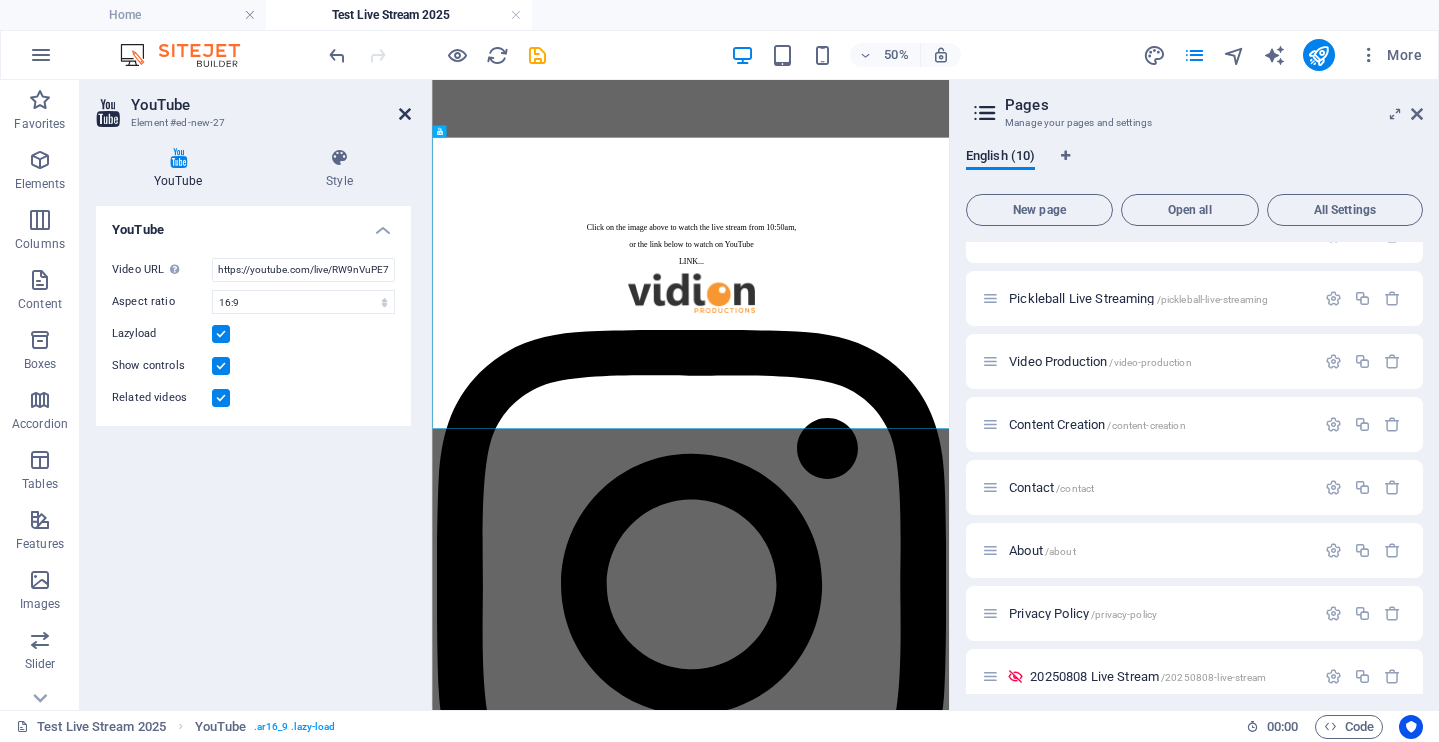 click at bounding box center (405, 114) 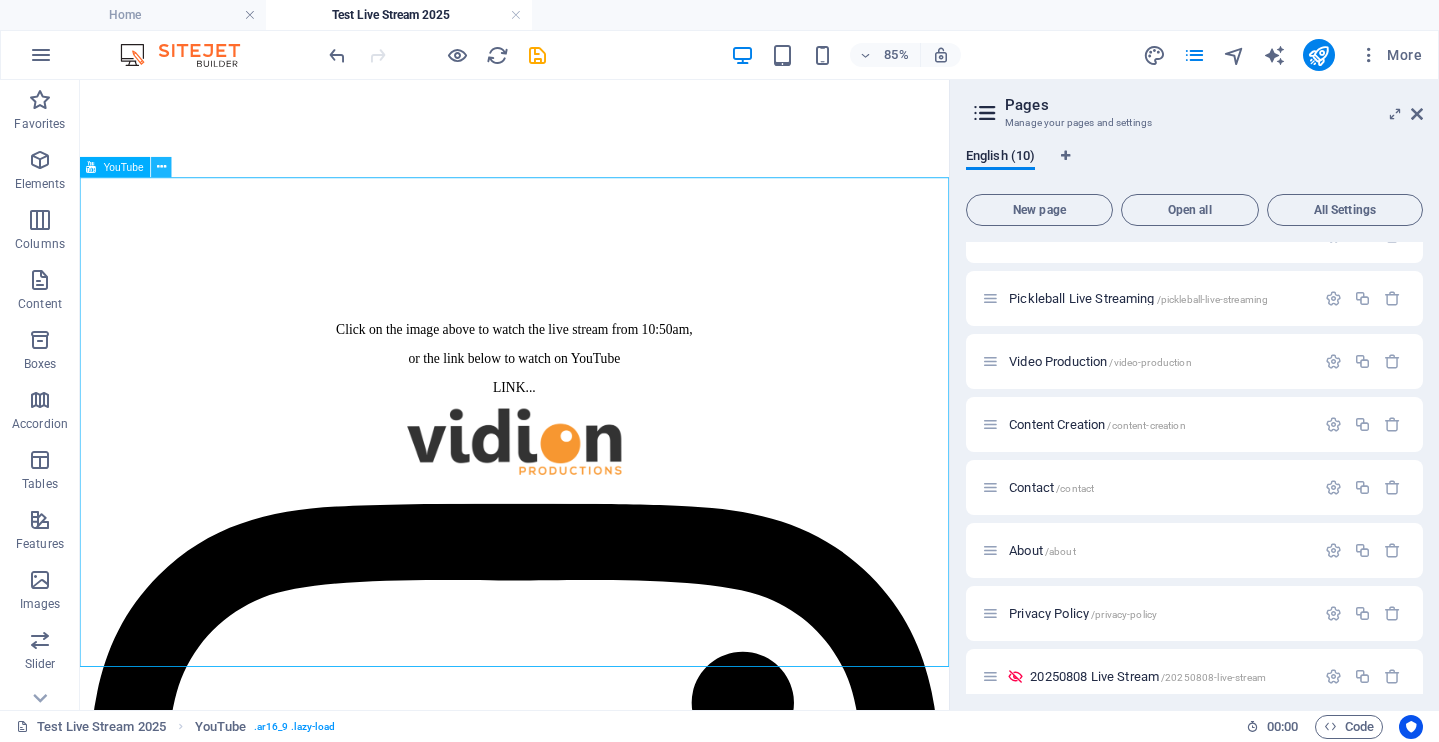 click at bounding box center [161, 168] 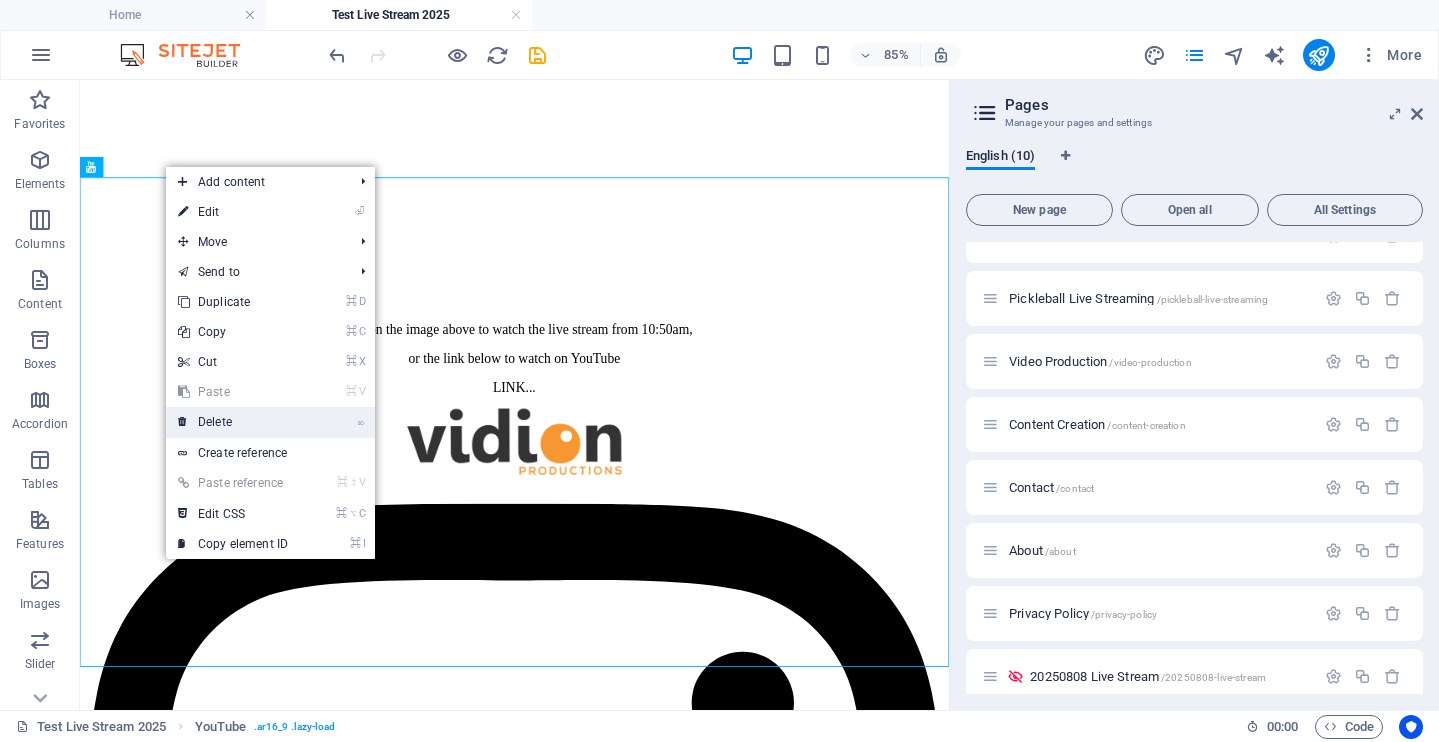 click on "⌦  Delete" at bounding box center (233, 422) 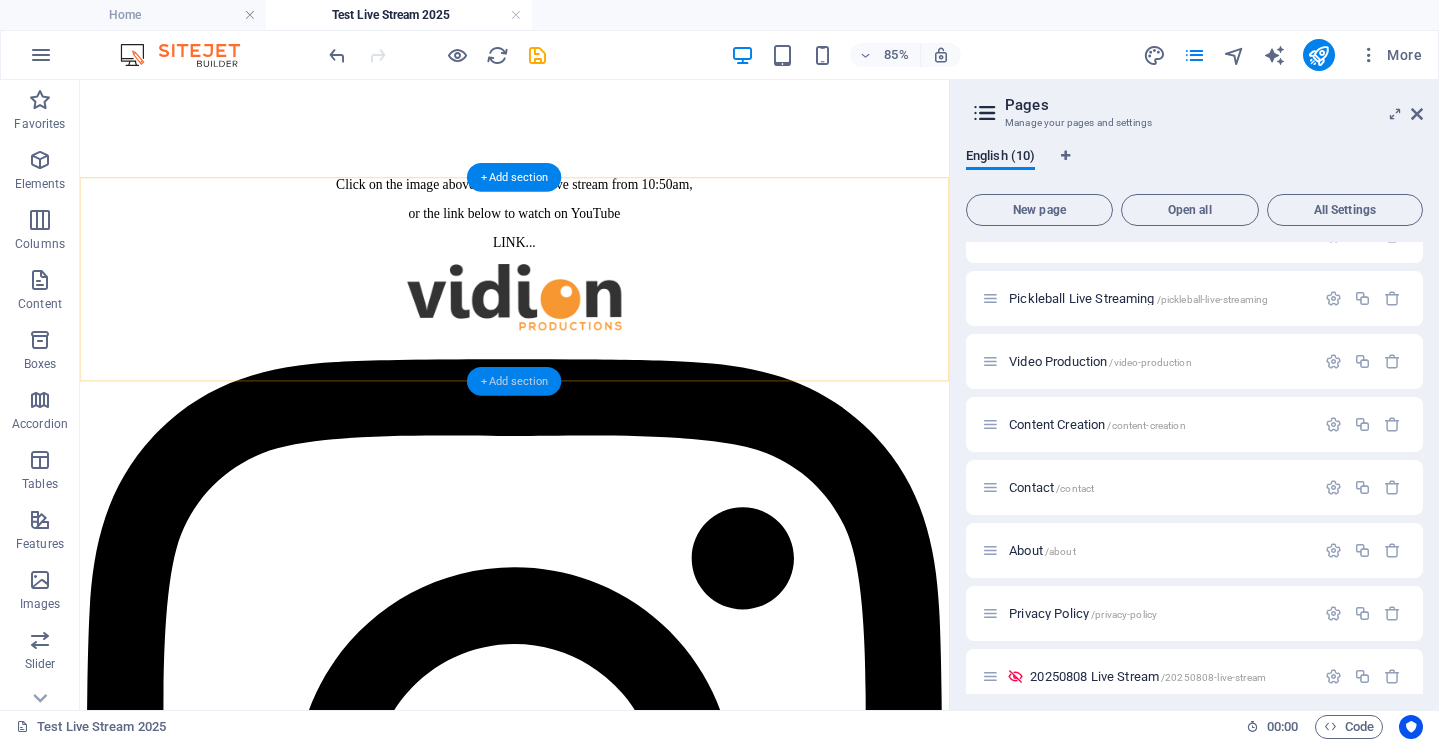click on "+ Add section" at bounding box center [514, 381] 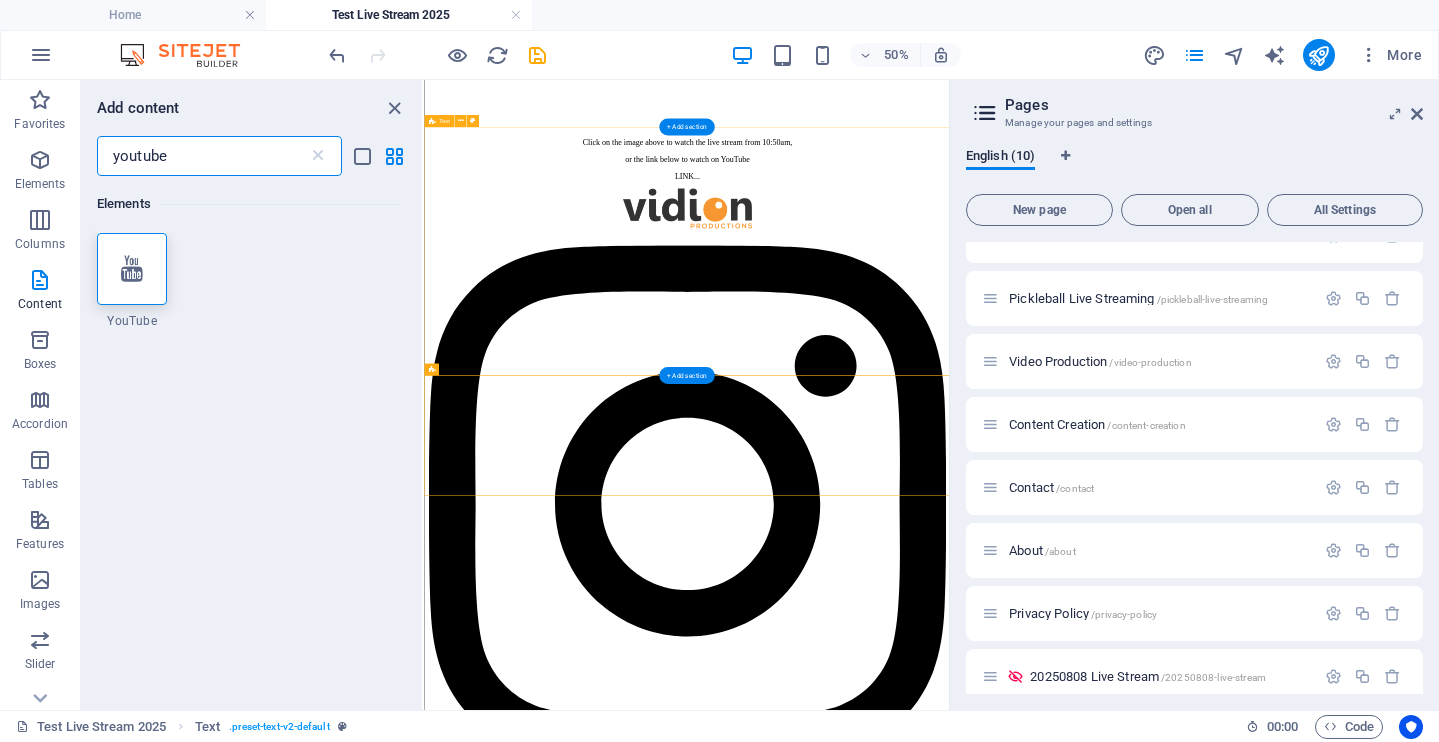 scroll, scrollTop: 0, scrollLeft: 0, axis: both 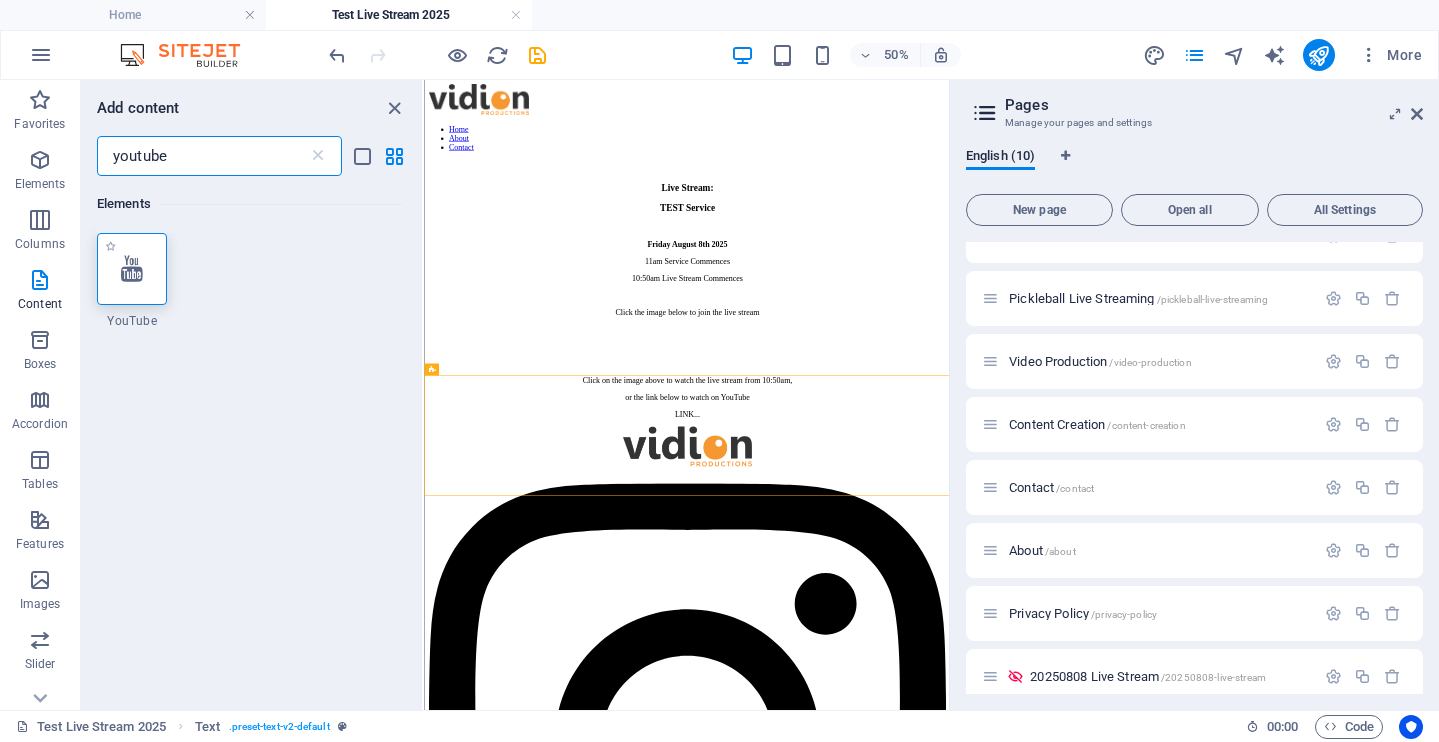 click at bounding box center [132, 269] 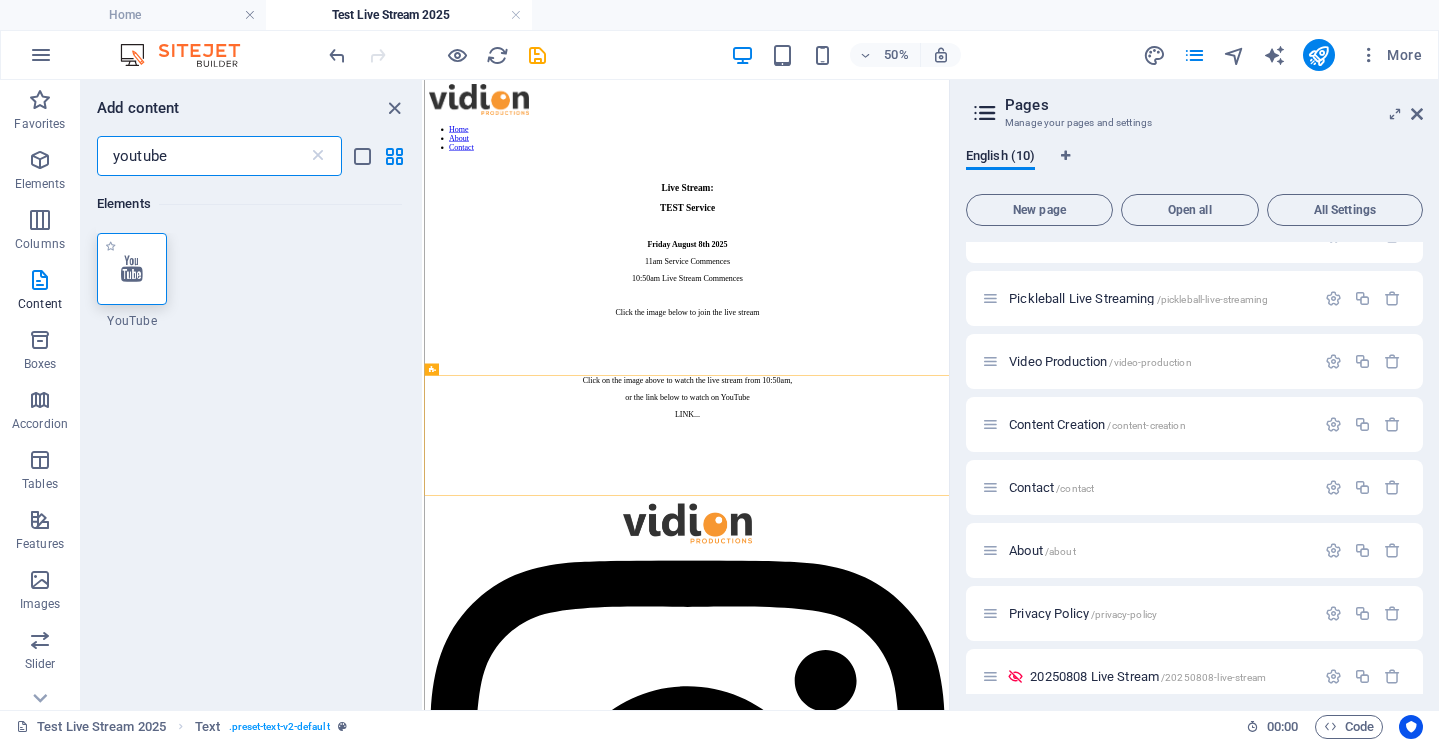 select on "ar16_9" 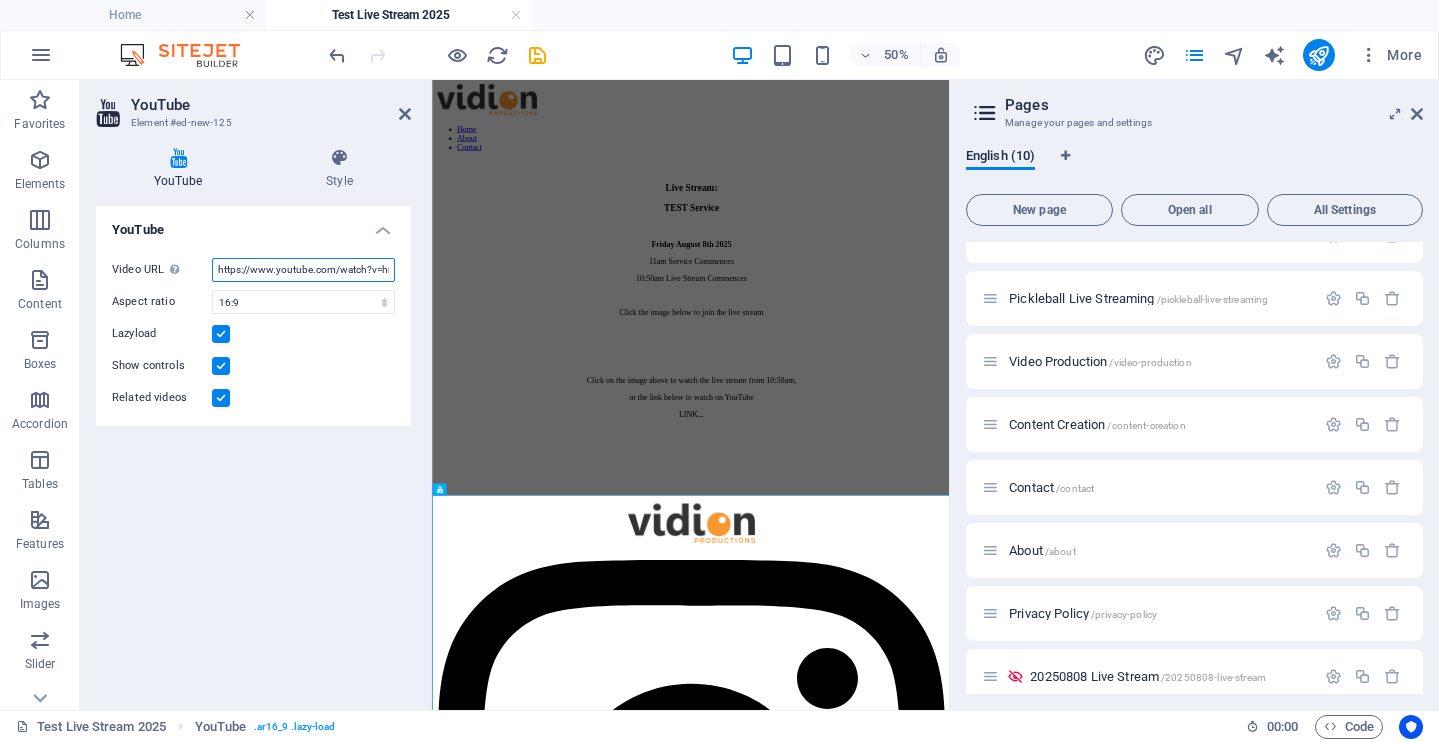 scroll, scrollTop: 0, scrollLeft: 51, axis: horizontal 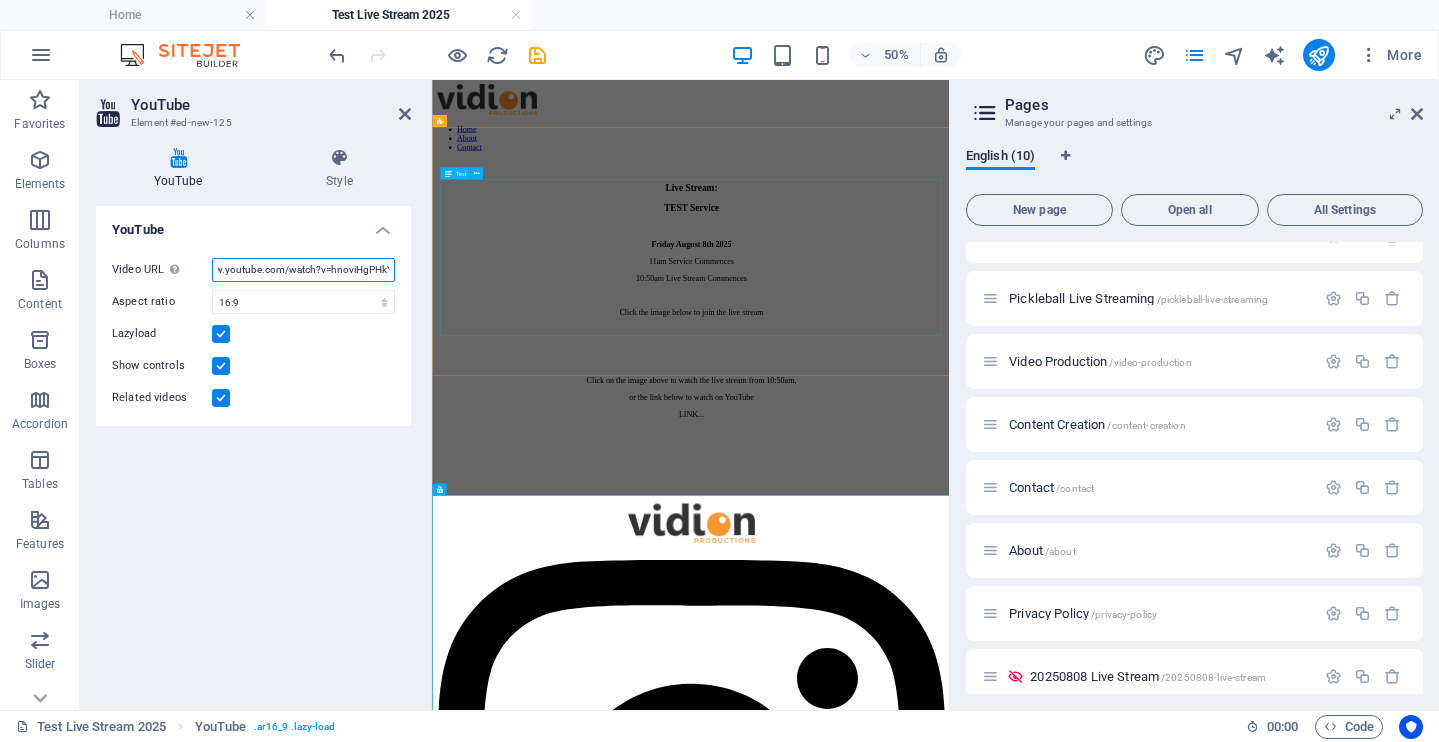 drag, startPoint x: 790, startPoint y: 348, endPoint x: 433, endPoint y: 464, distance: 375.37314 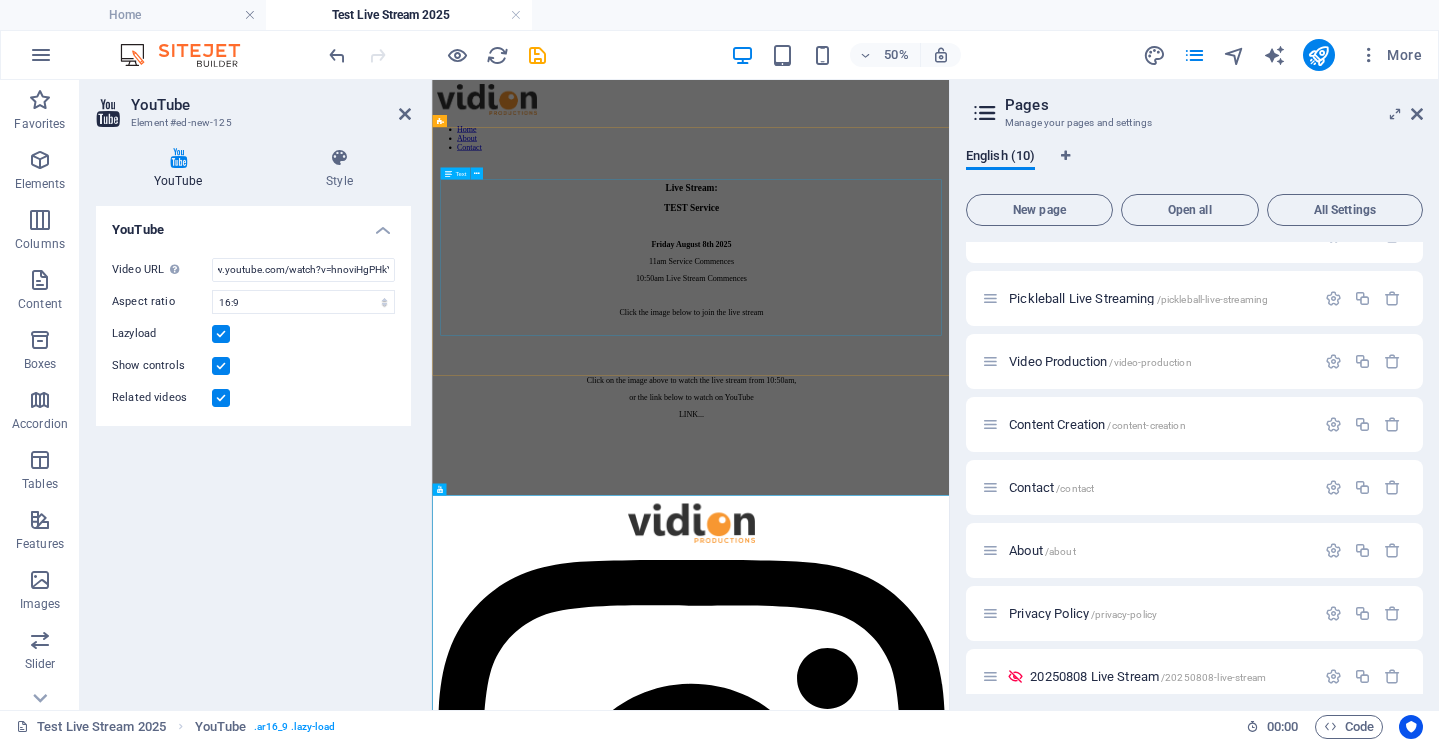 scroll, scrollTop: 0, scrollLeft: 0, axis: both 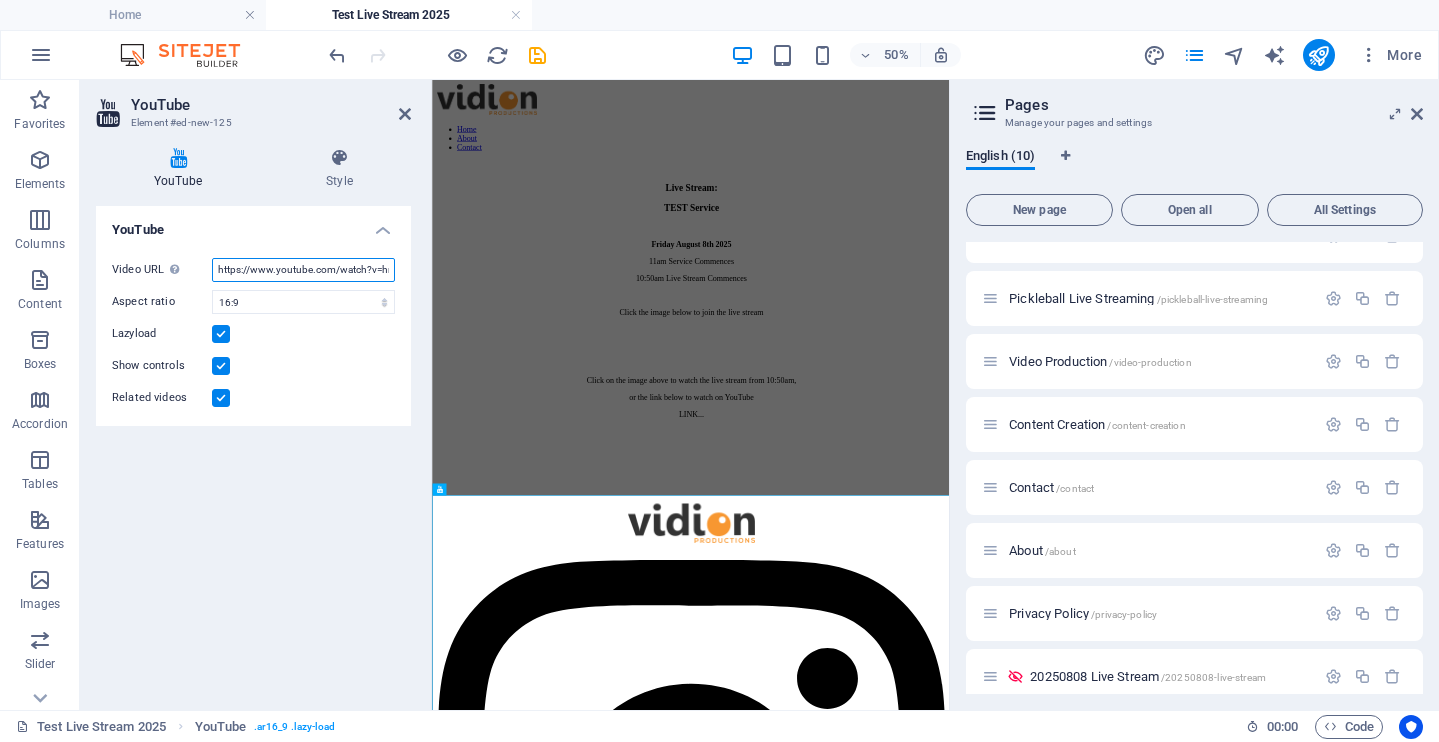click on "https://www.youtube.com/watch?v=hnoviHgPHkY" at bounding box center (303, 270) 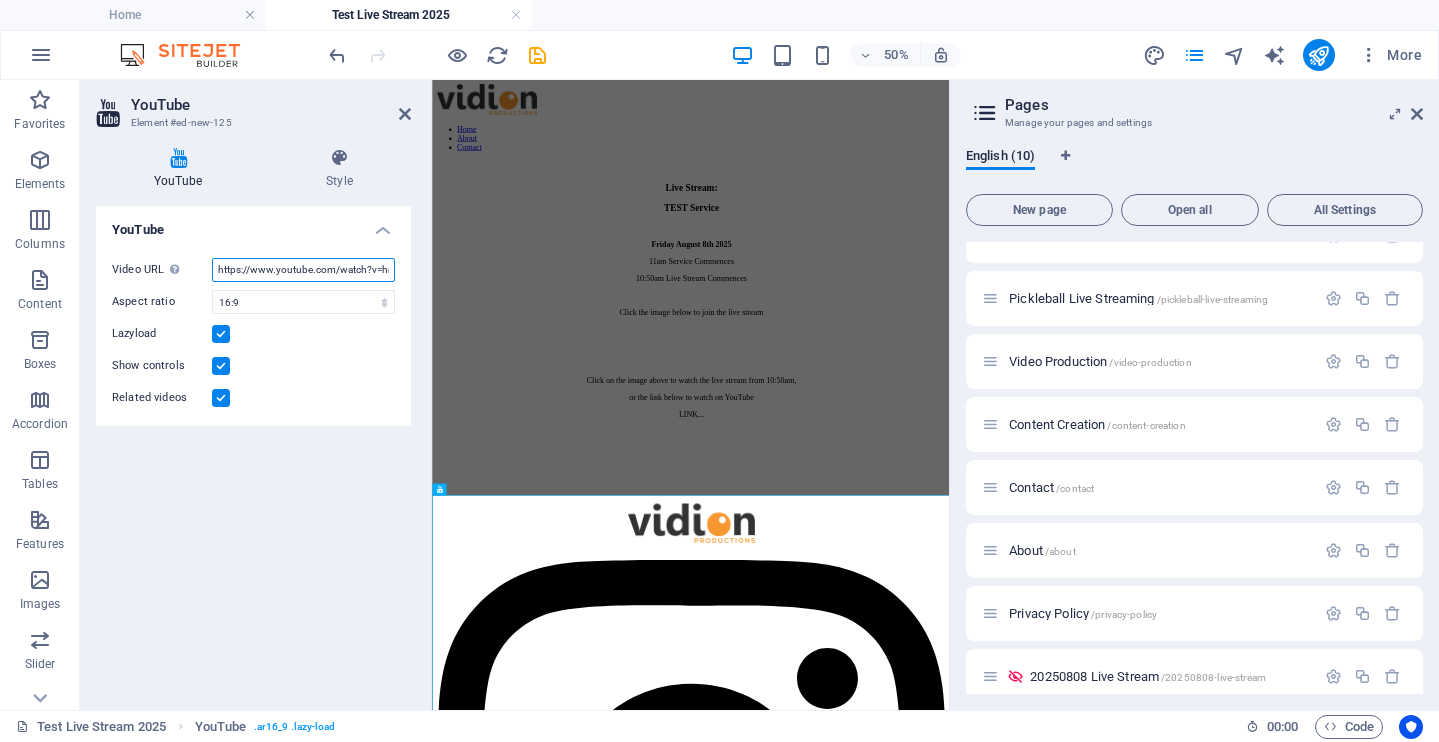 scroll, scrollTop: 0, scrollLeft: 51, axis: horizontal 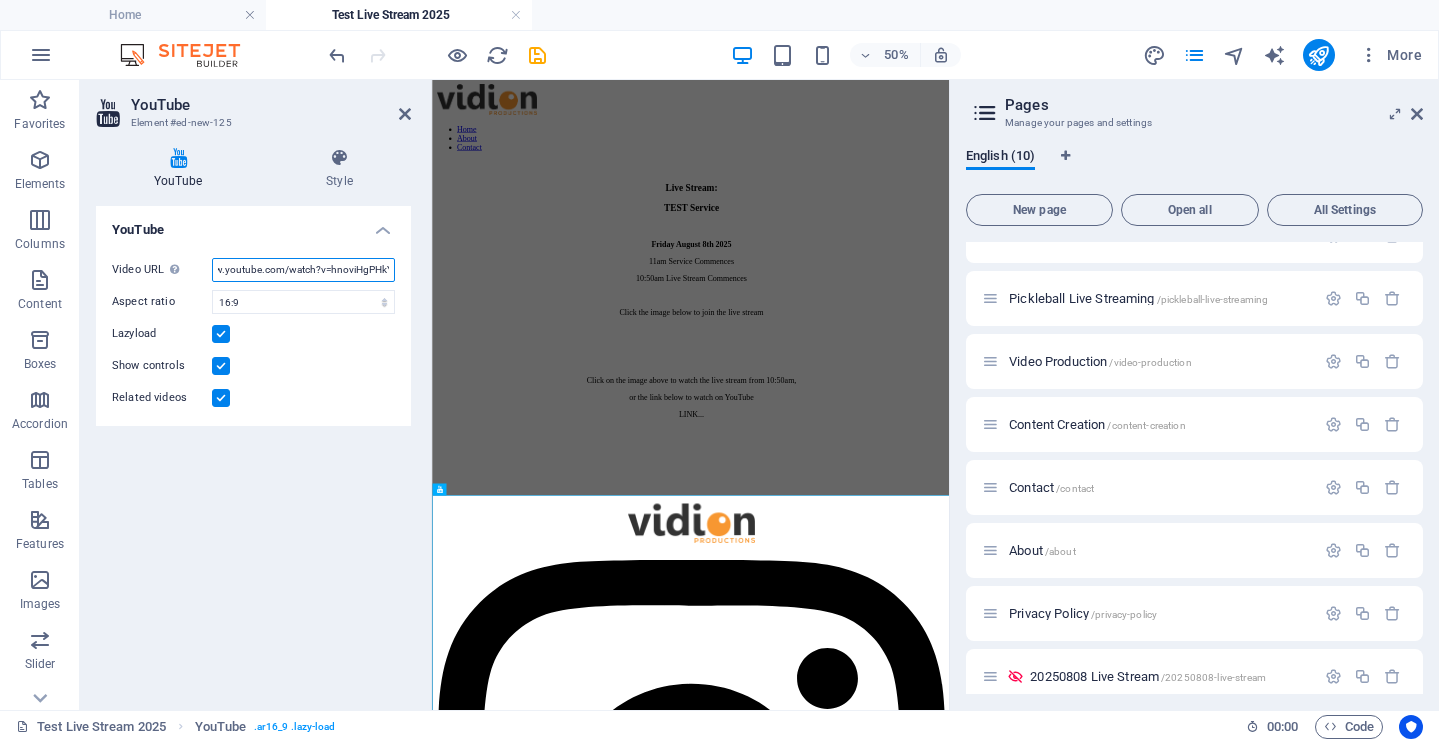 drag, startPoint x: 377, startPoint y: 271, endPoint x: 413, endPoint y: 269, distance: 36.05551 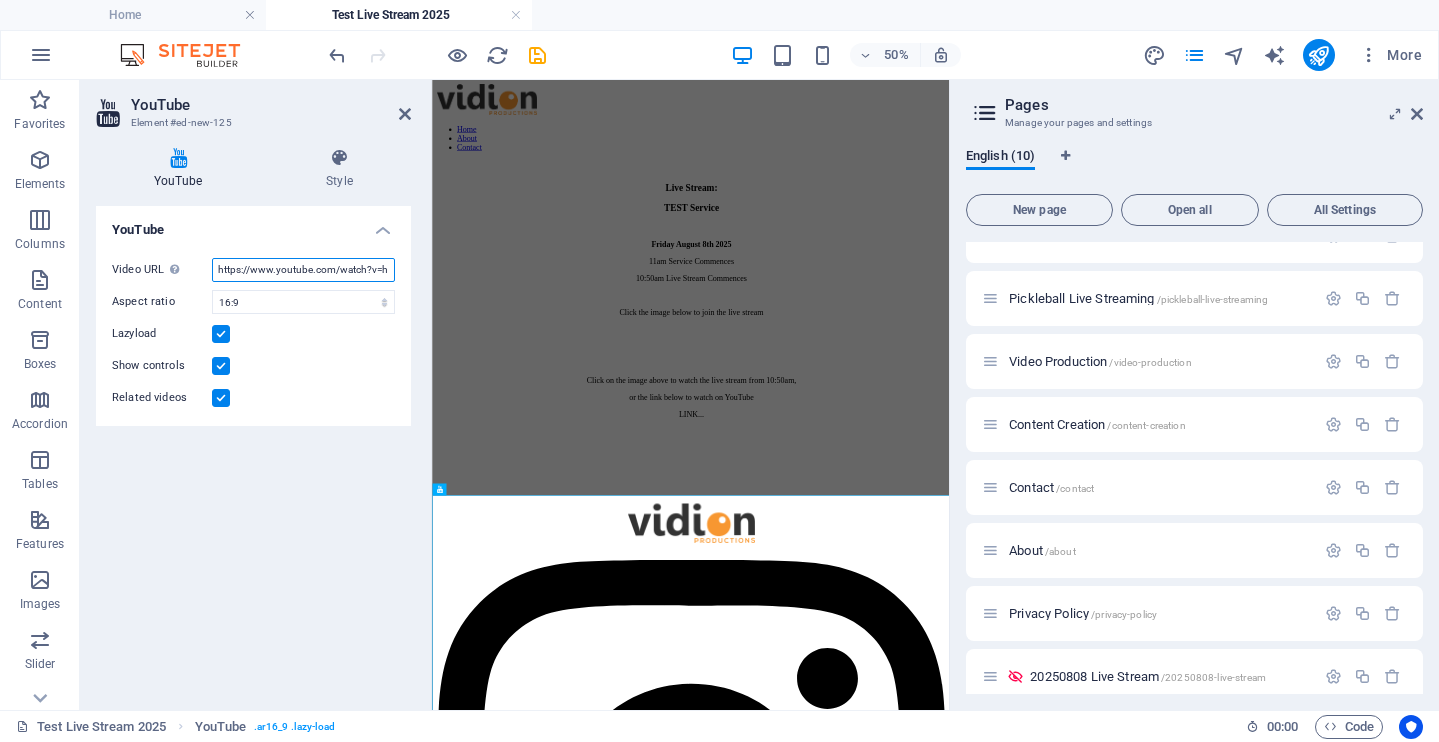 scroll, scrollTop: 0, scrollLeft: 0, axis: both 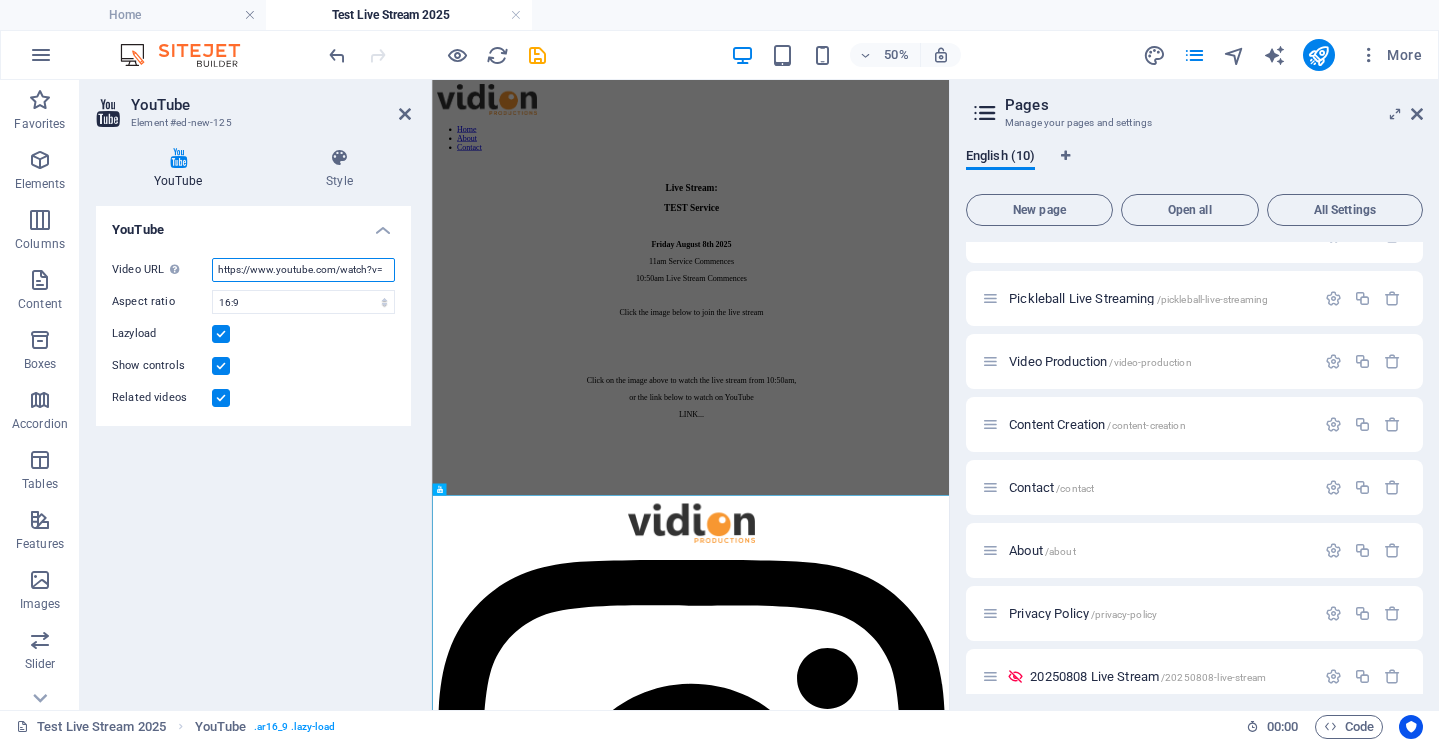 paste on "RW9nVuPE77w" 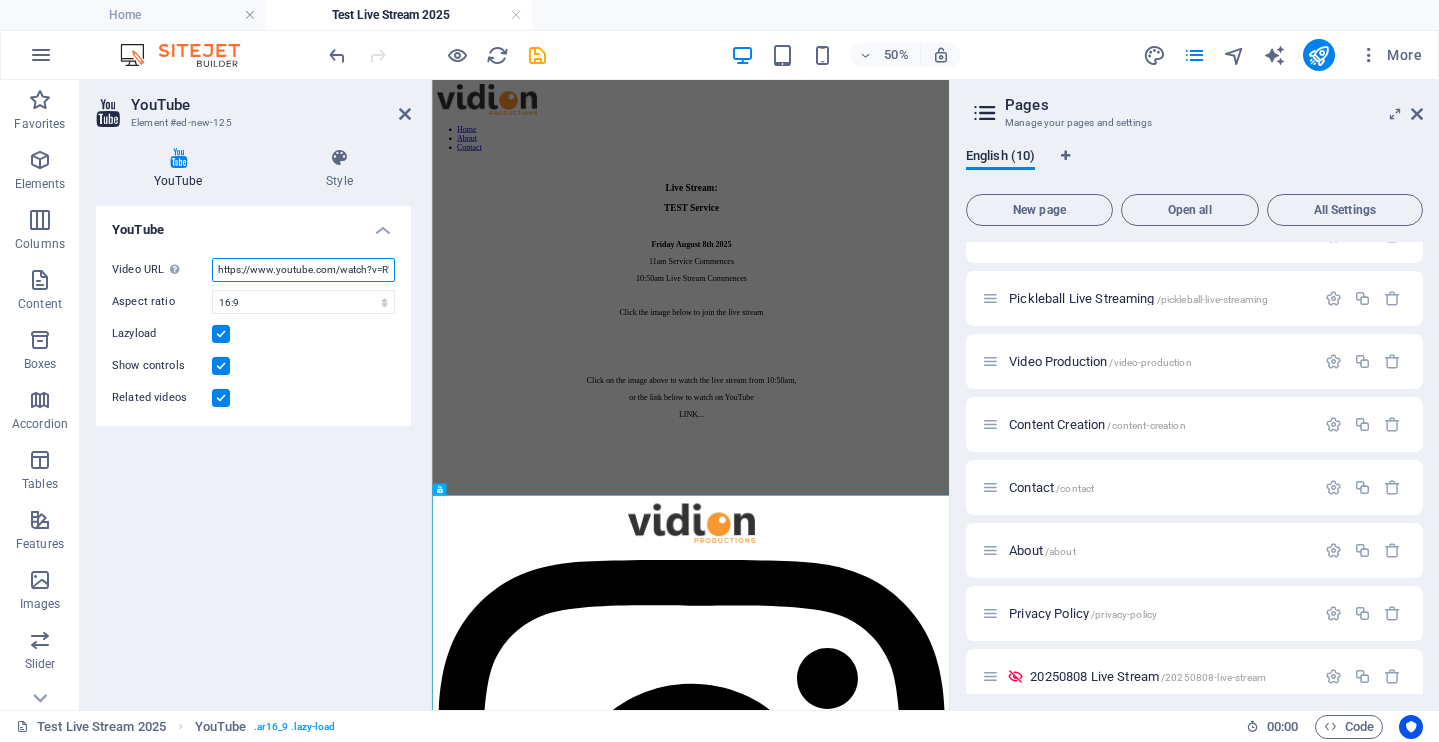scroll, scrollTop: 0, scrollLeft: 58, axis: horizontal 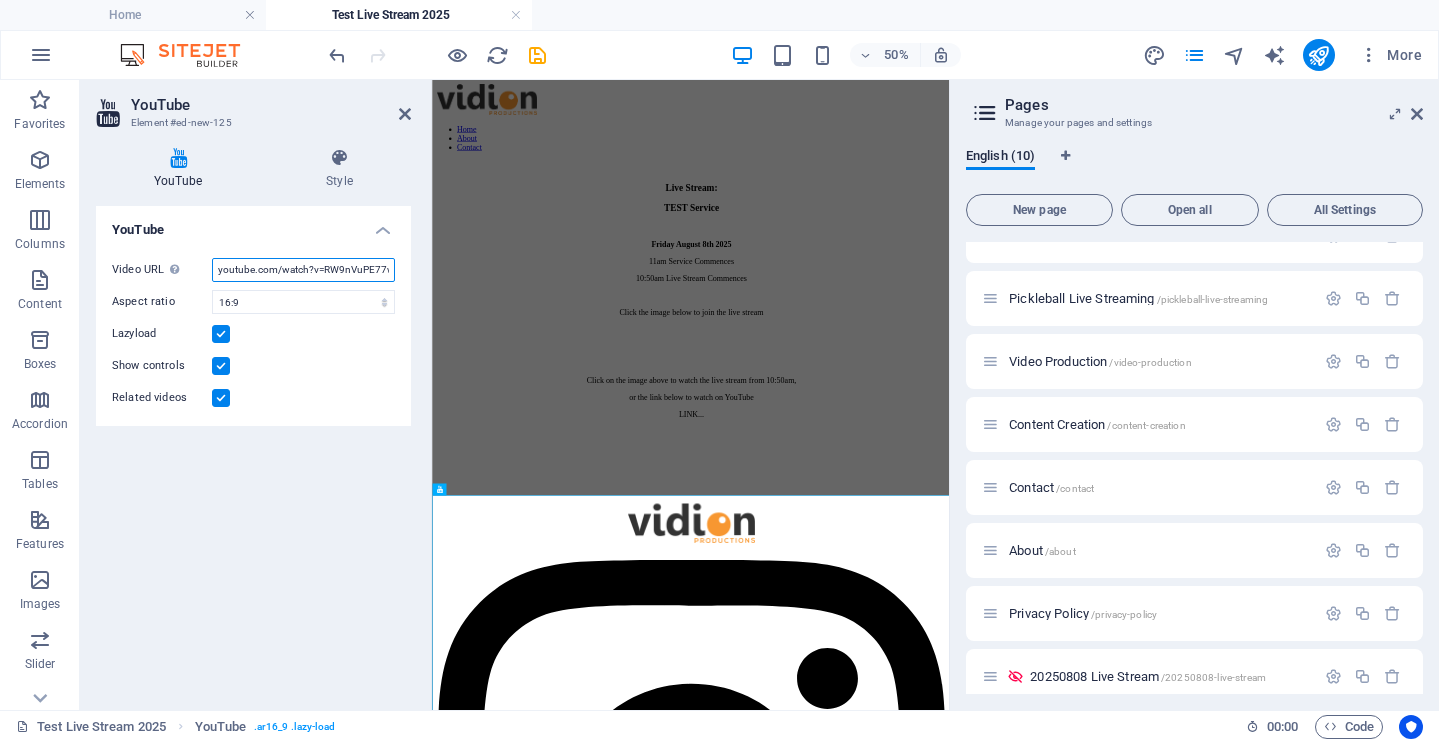 type on "https://www.youtube.com/watch?v=RW9nVuPE77w" 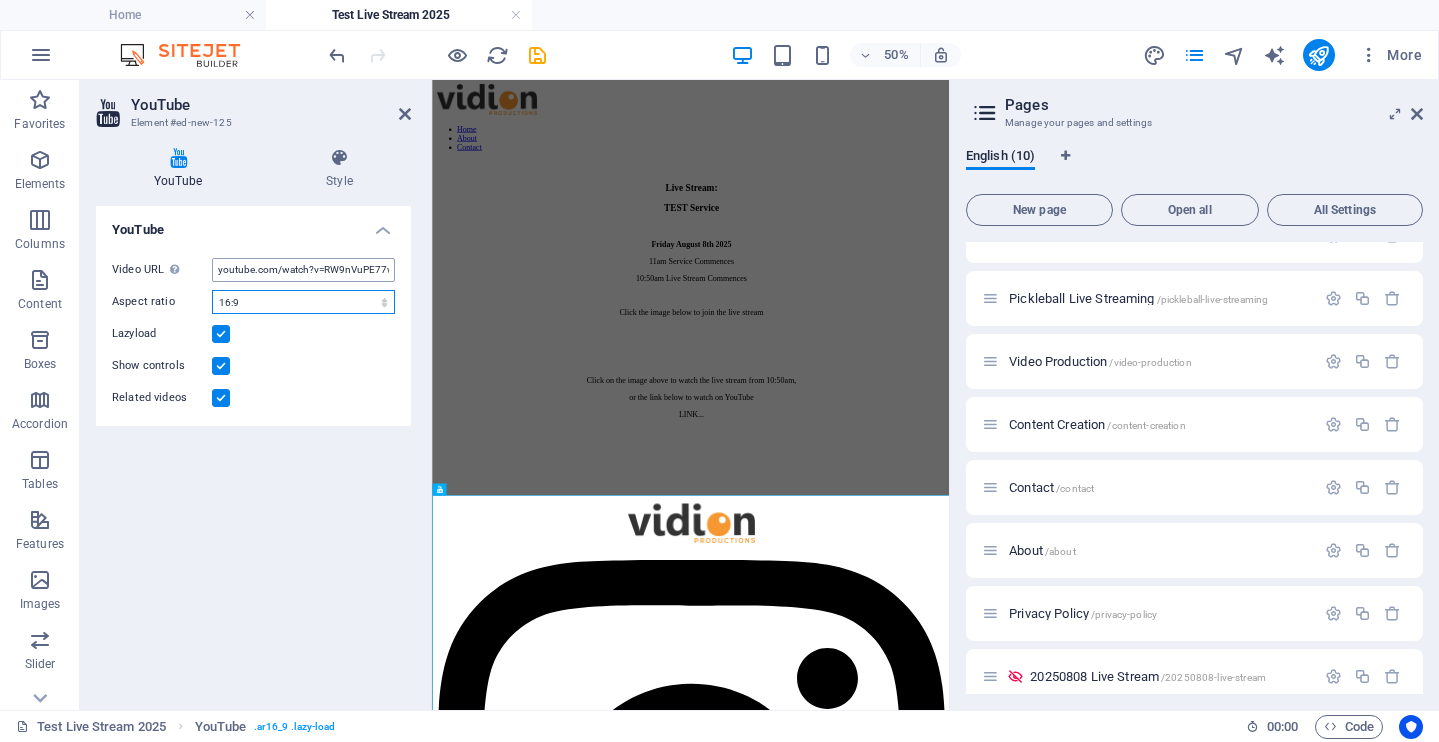 scroll, scrollTop: 0, scrollLeft: 0, axis: both 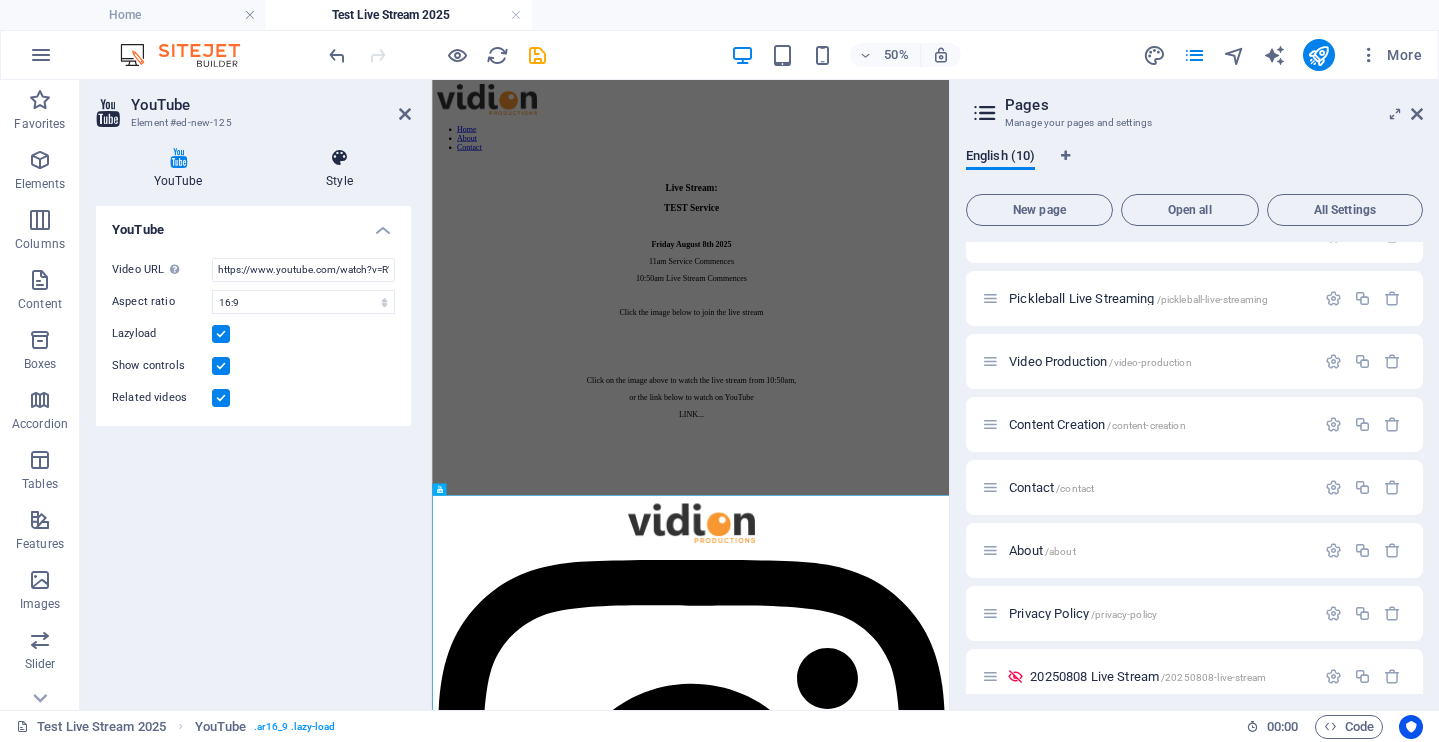 click at bounding box center (339, 158) 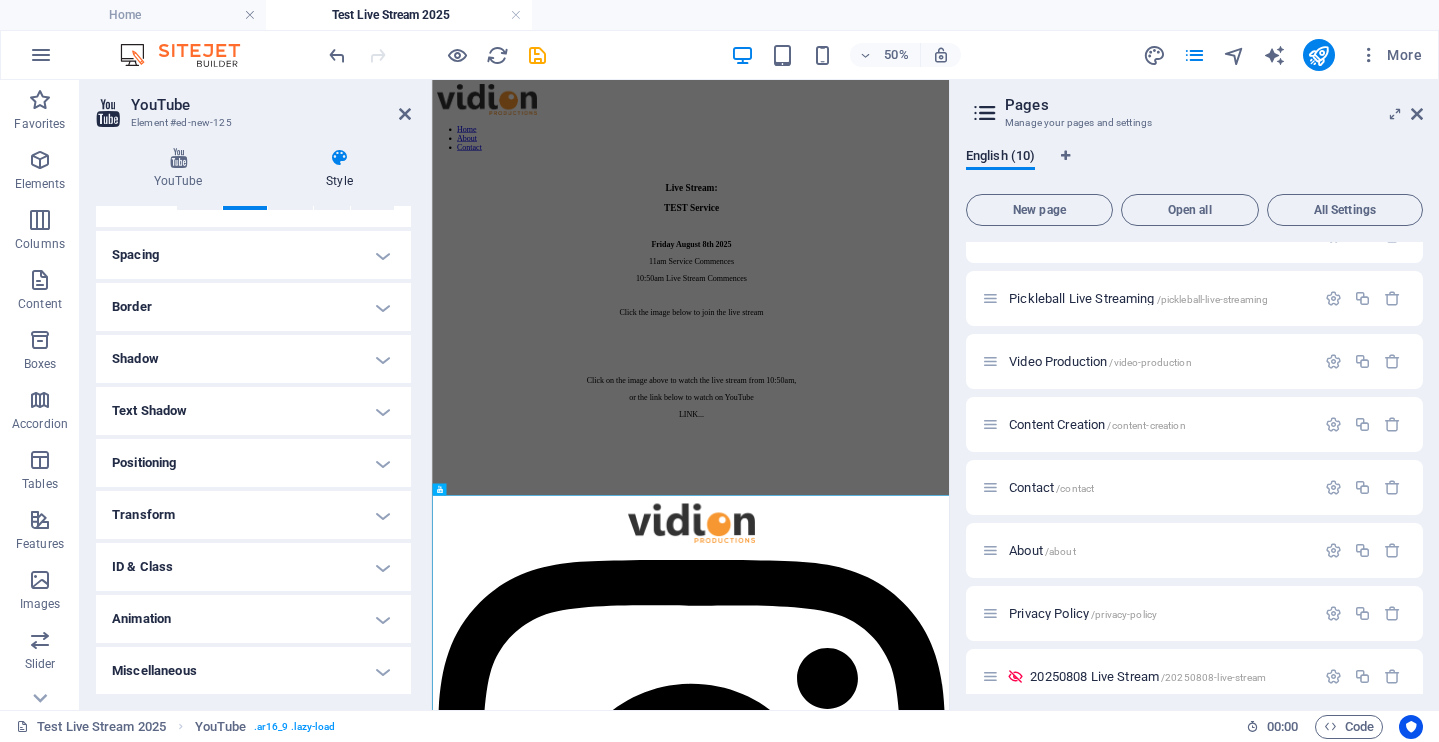 scroll, scrollTop: 0, scrollLeft: 0, axis: both 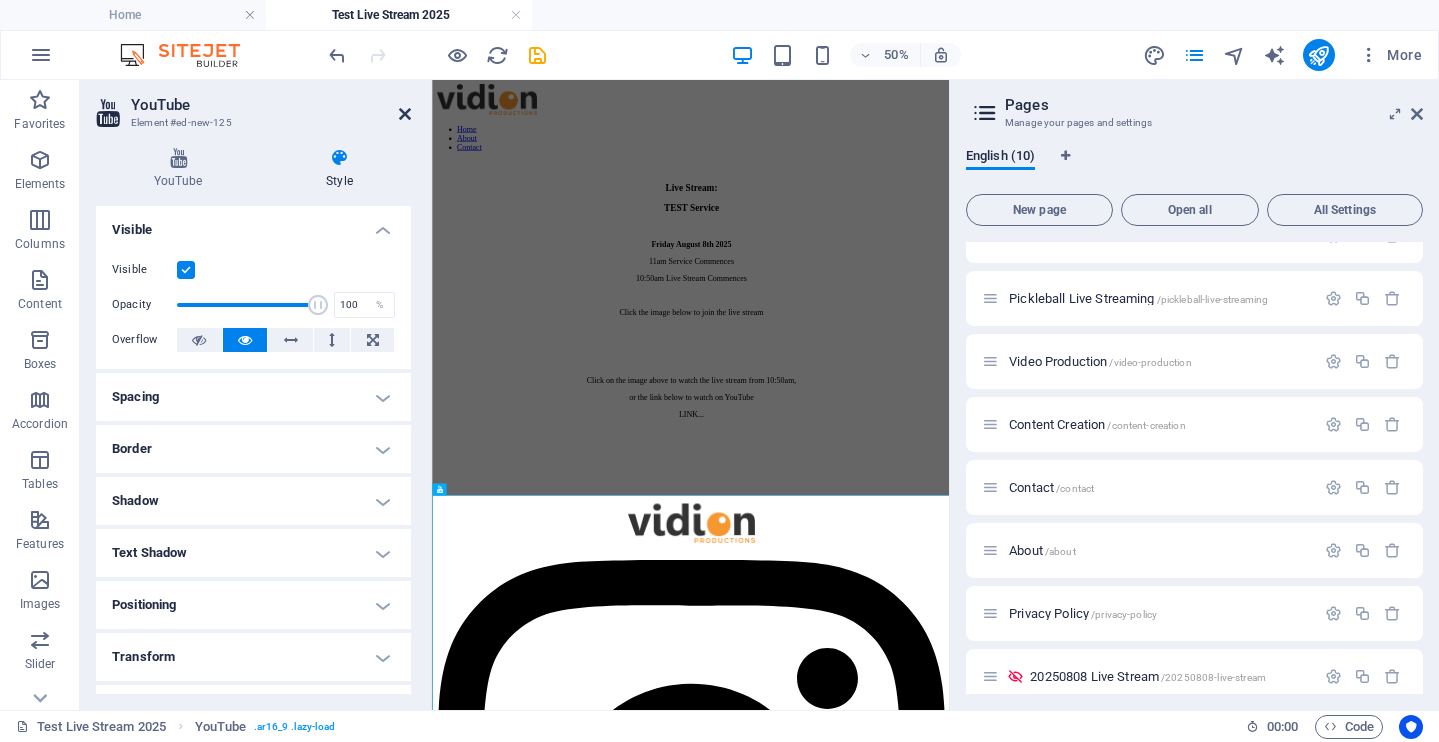 click at bounding box center [405, 114] 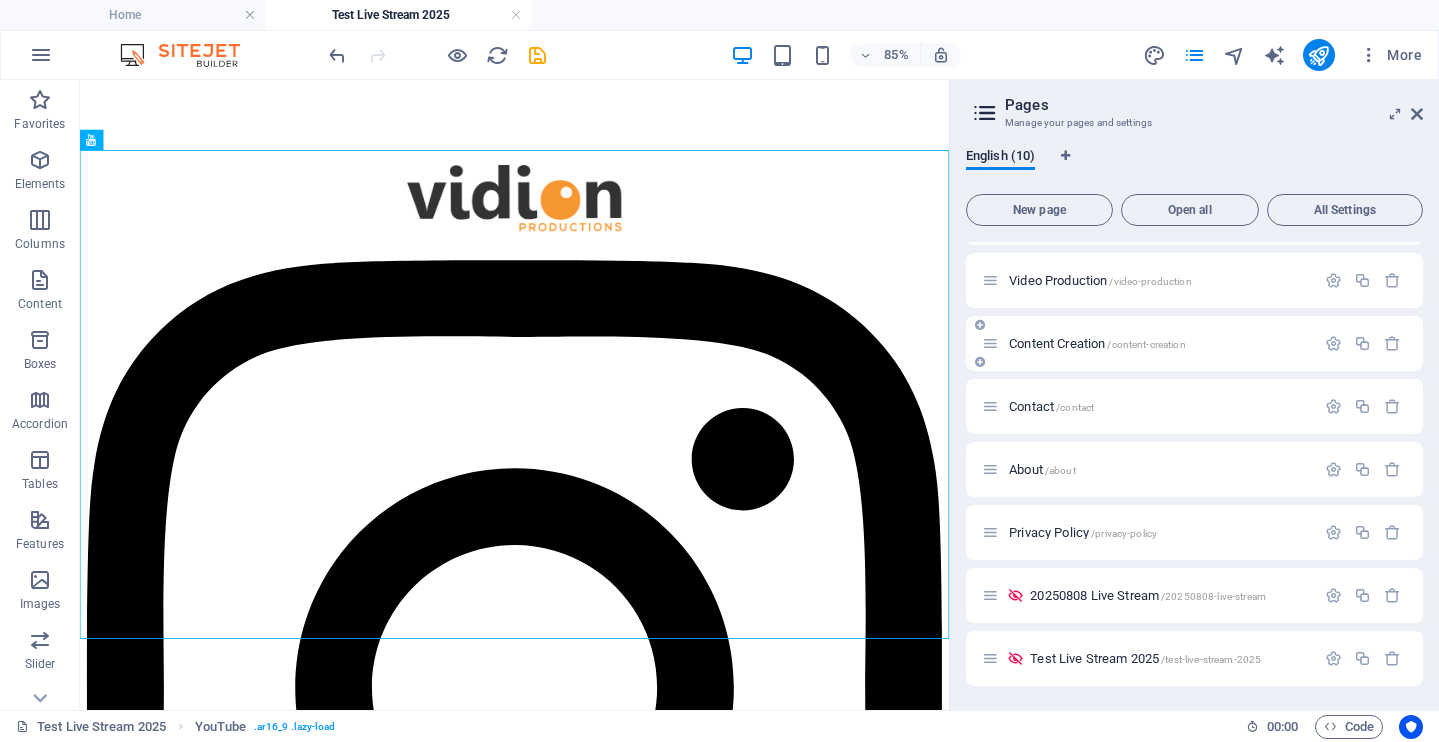 scroll, scrollTop: 0, scrollLeft: 0, axis: both 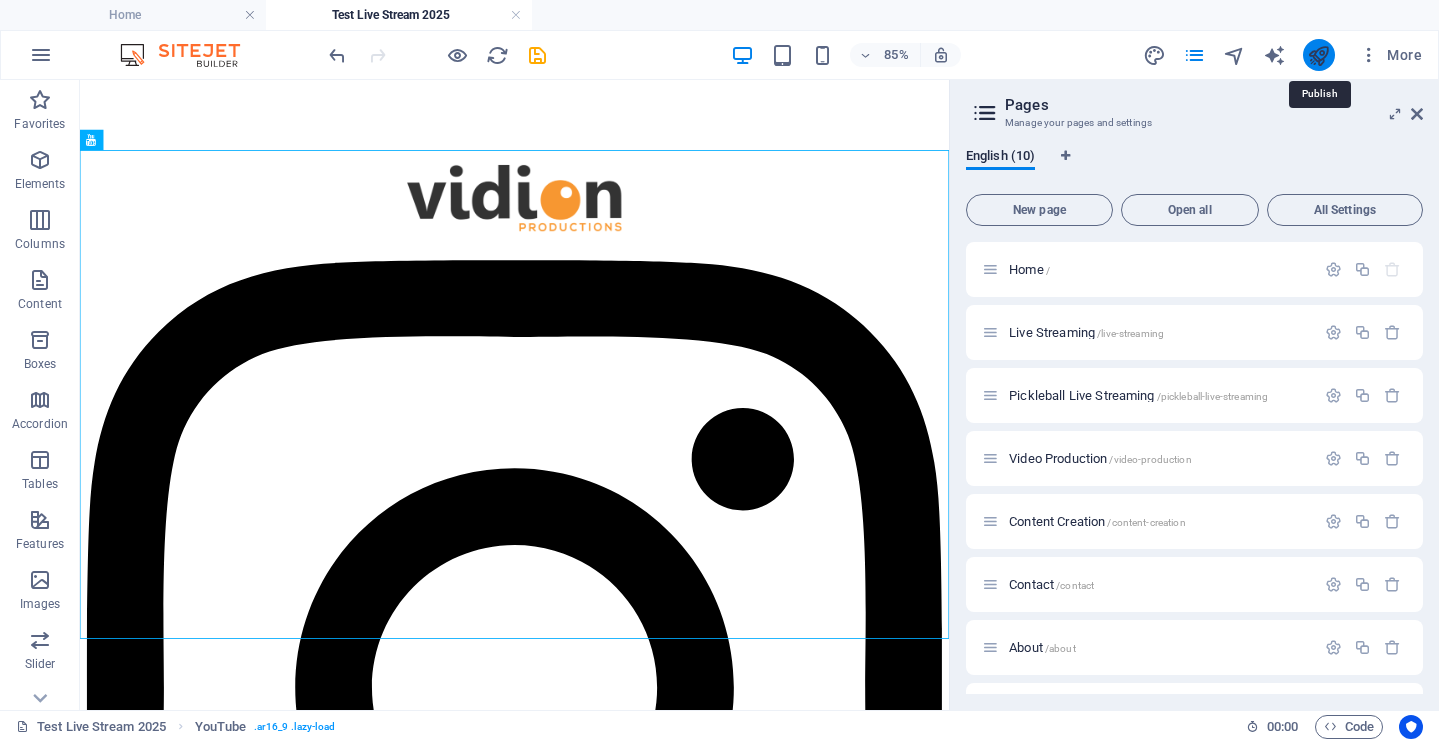 click at bounding box center [1318, 55] 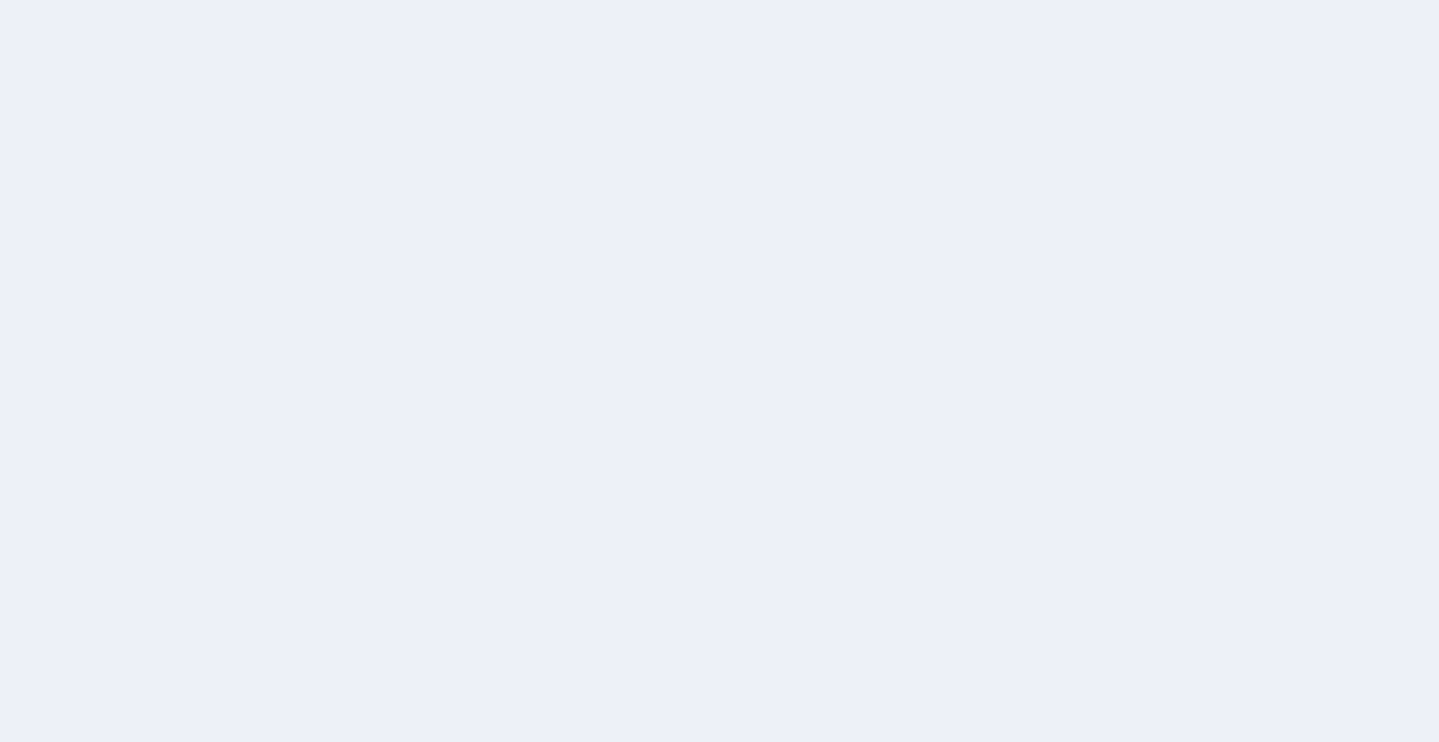 scroll, scrollTop: 0, scrollLeft: 0, axis: both 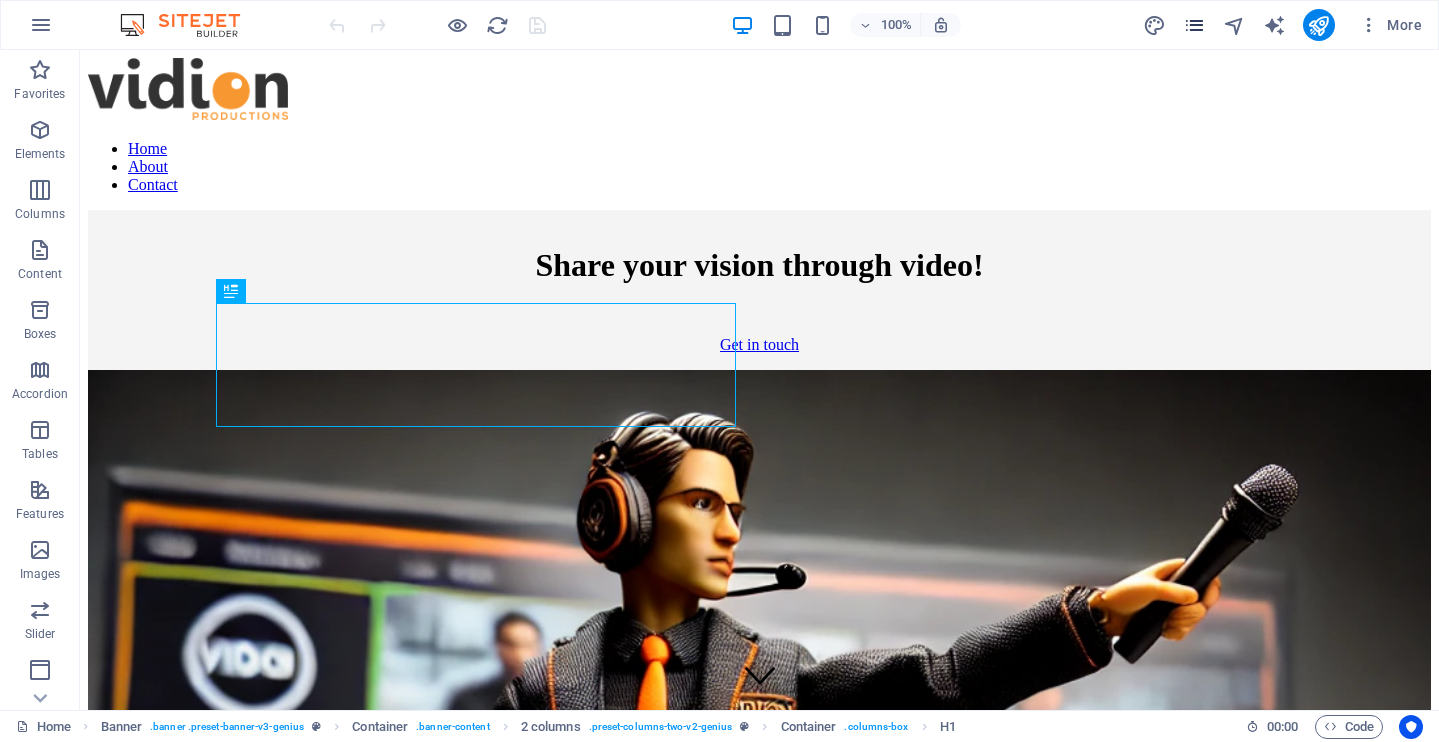click at bounding box center [1194, 25] 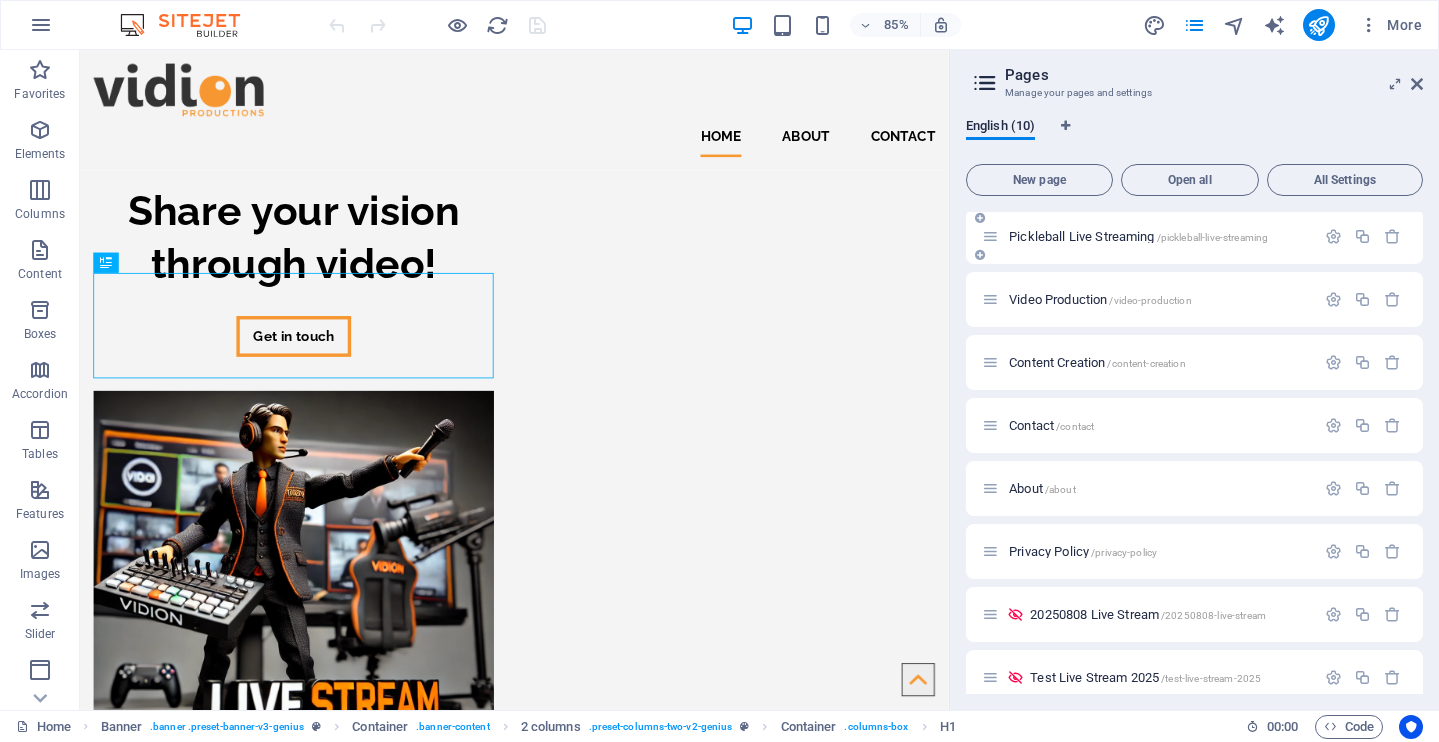 scroll, scrollTop: 148, scrollLeft: 0, axis: vertical 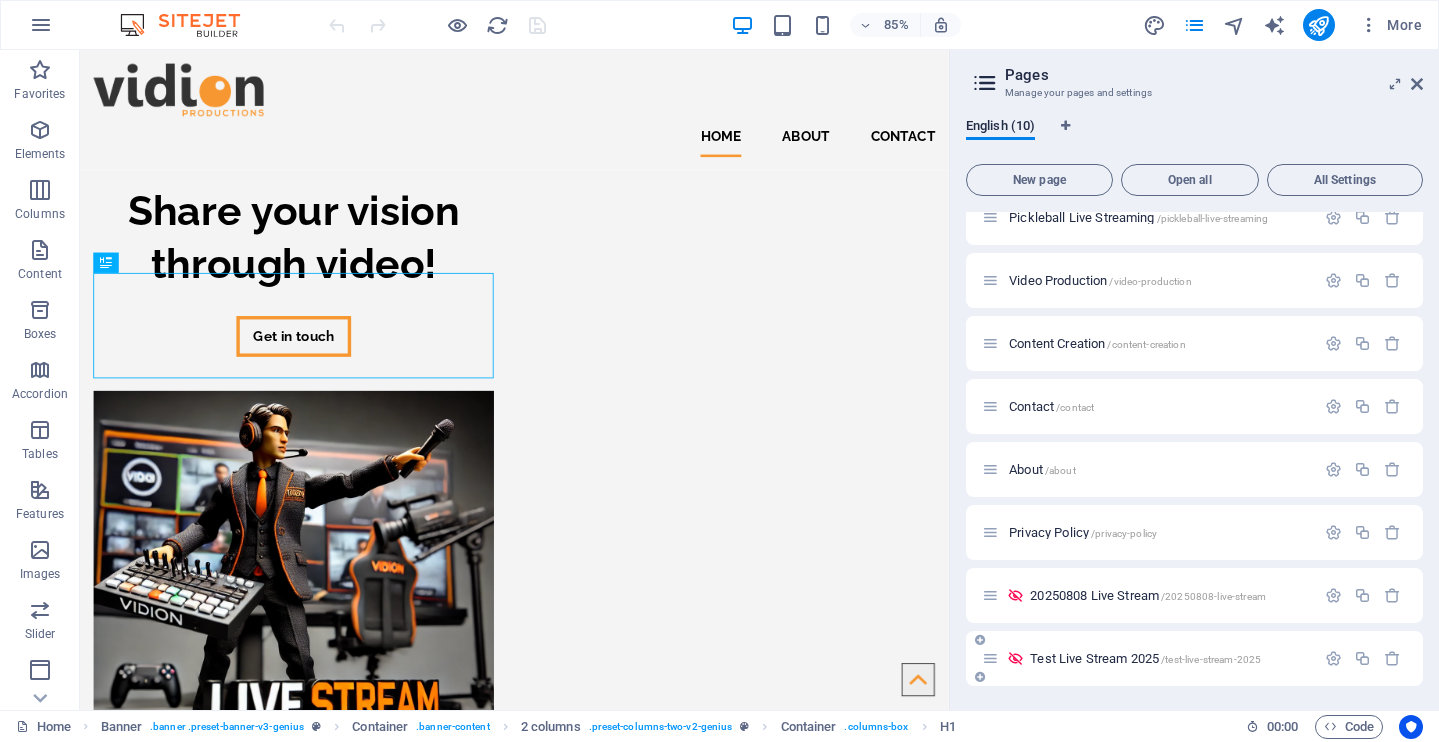 click on "/test-live-stream-2025" at bounding box center [1211, 659] 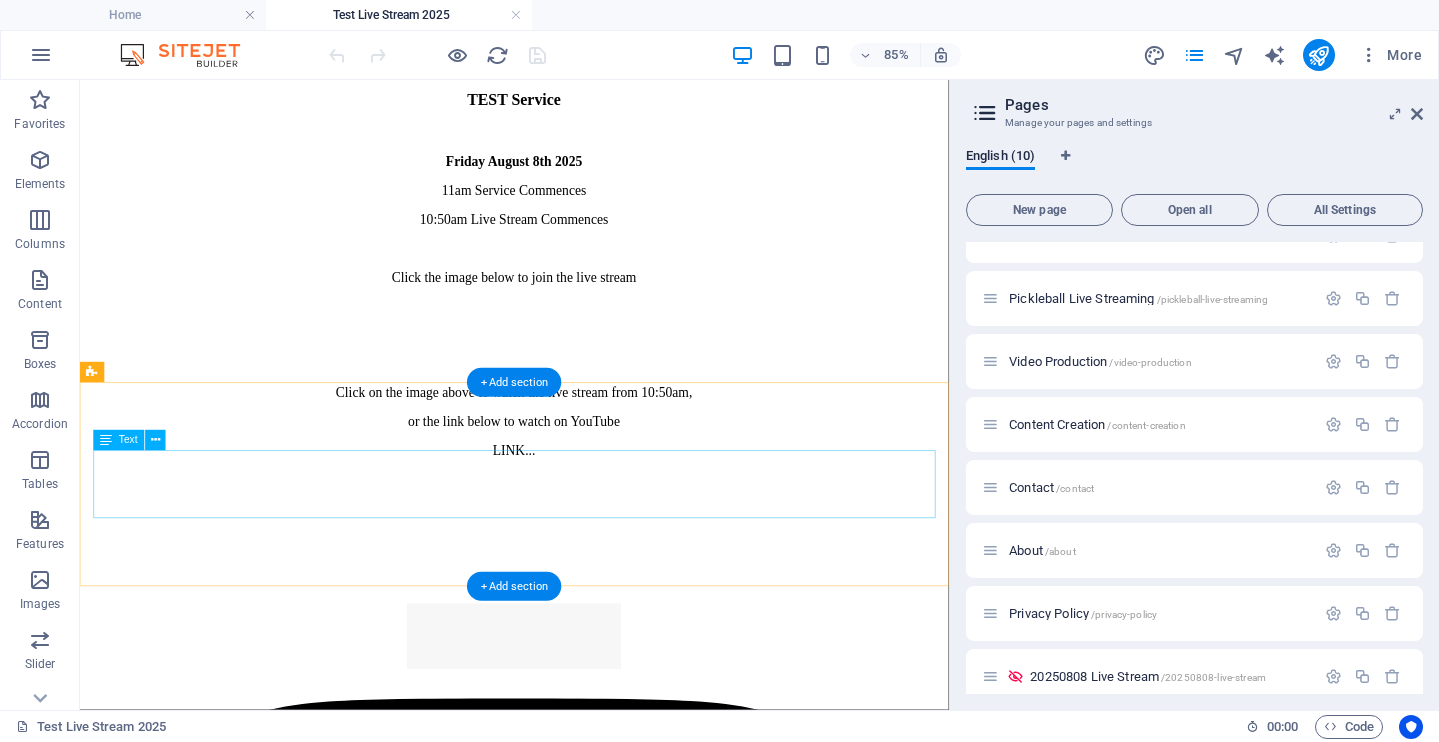 scroll, scrollTop: 230, scrollLeft: 0, axis: vertical 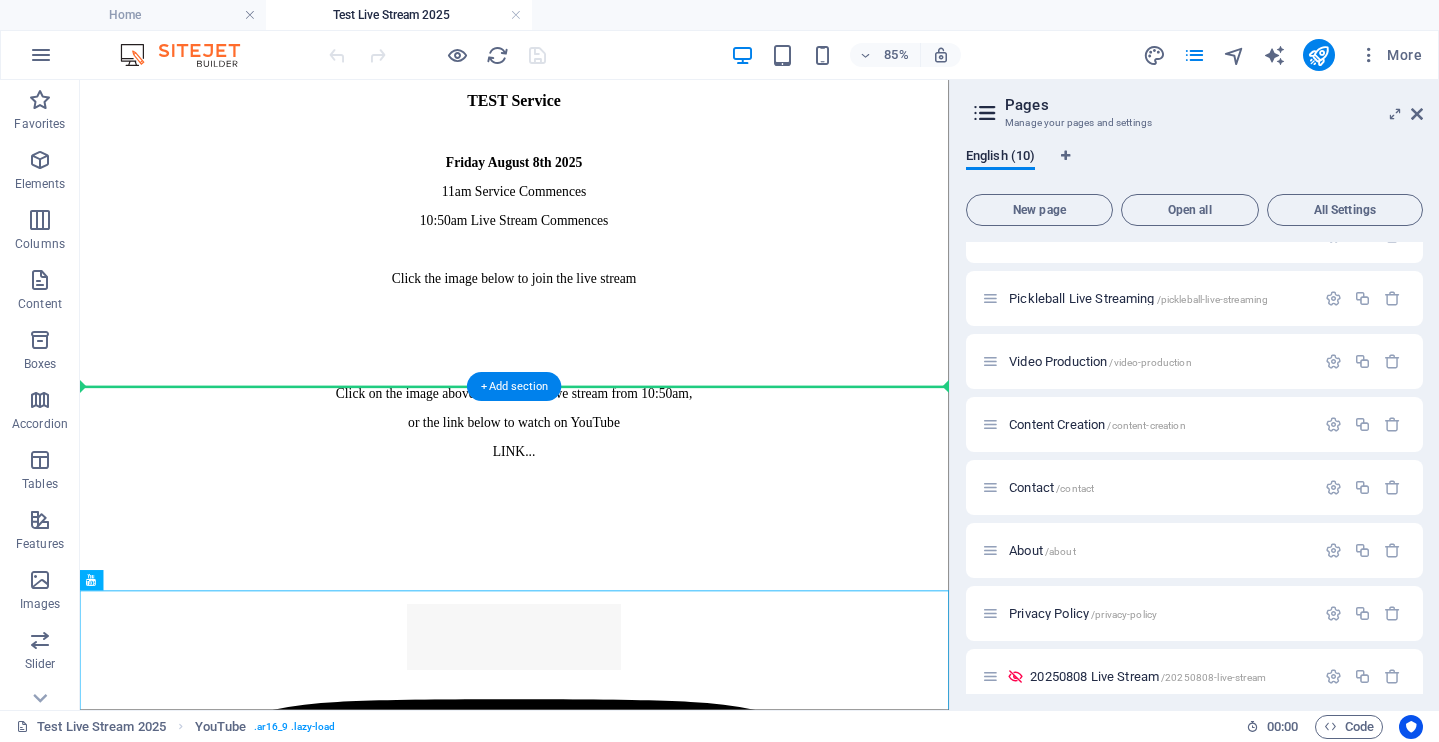drag, startPoint x: 198, startPoint y: 660, endPoint x: 126, endPoint y: 439, distance: 232.43279 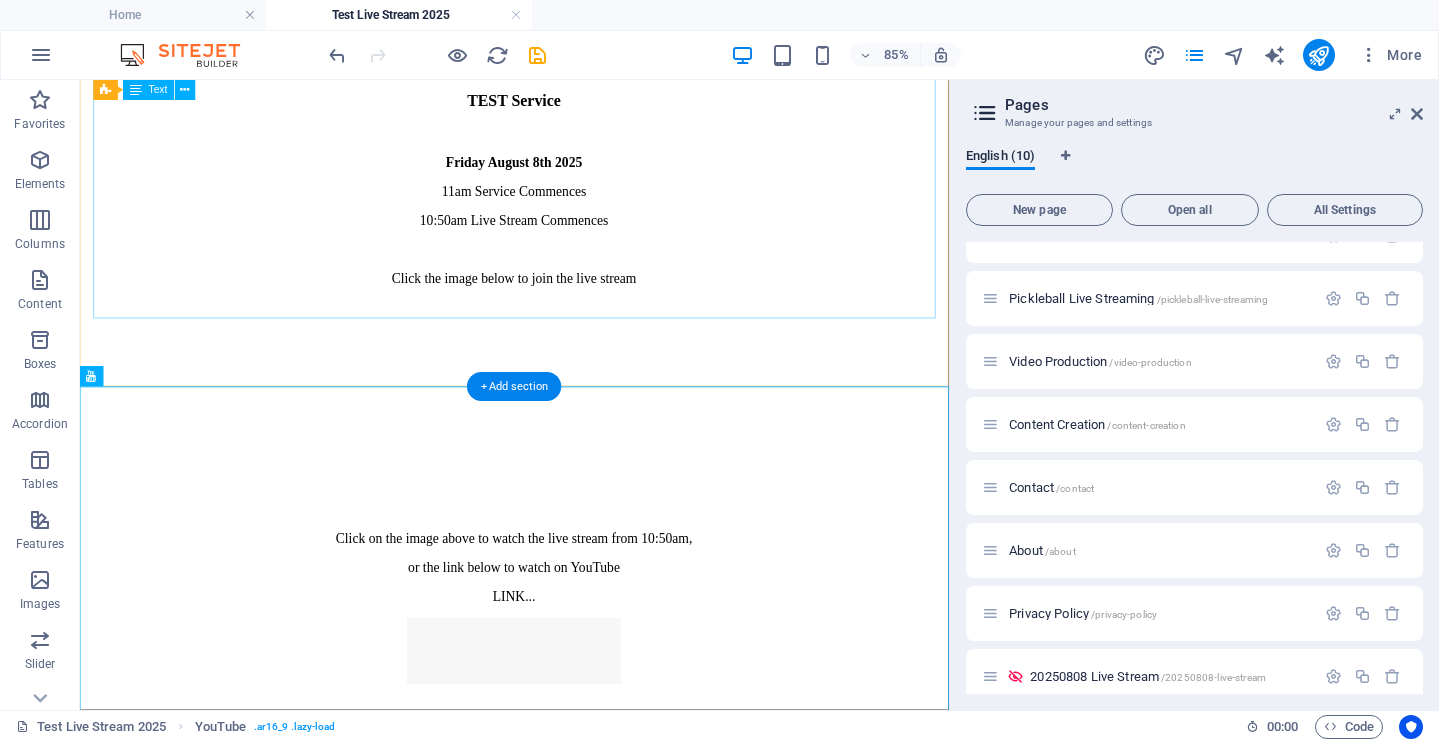 click on "Live Stream: TEST Service  Friday August 8th 2025 11am Service Commences 10:50am Live Stream Commences Click the image below to join the live stream" at bounding box center (591, 239) 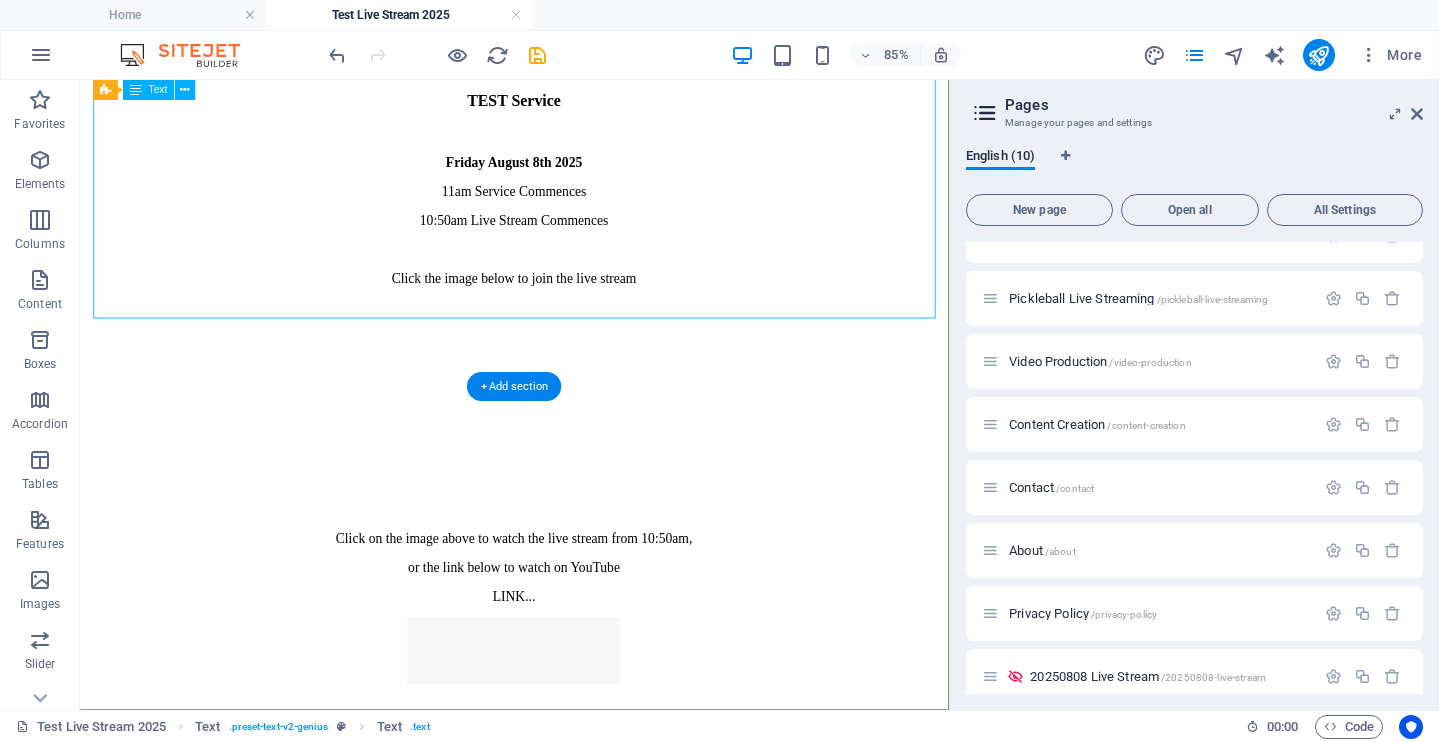 click on "Live Stream: TEST Service  Friday August 8th 2025 11am Service Commences 10:50am Live Stream Commences Click the image below to join the live stream" at bounding box center (591, 239) 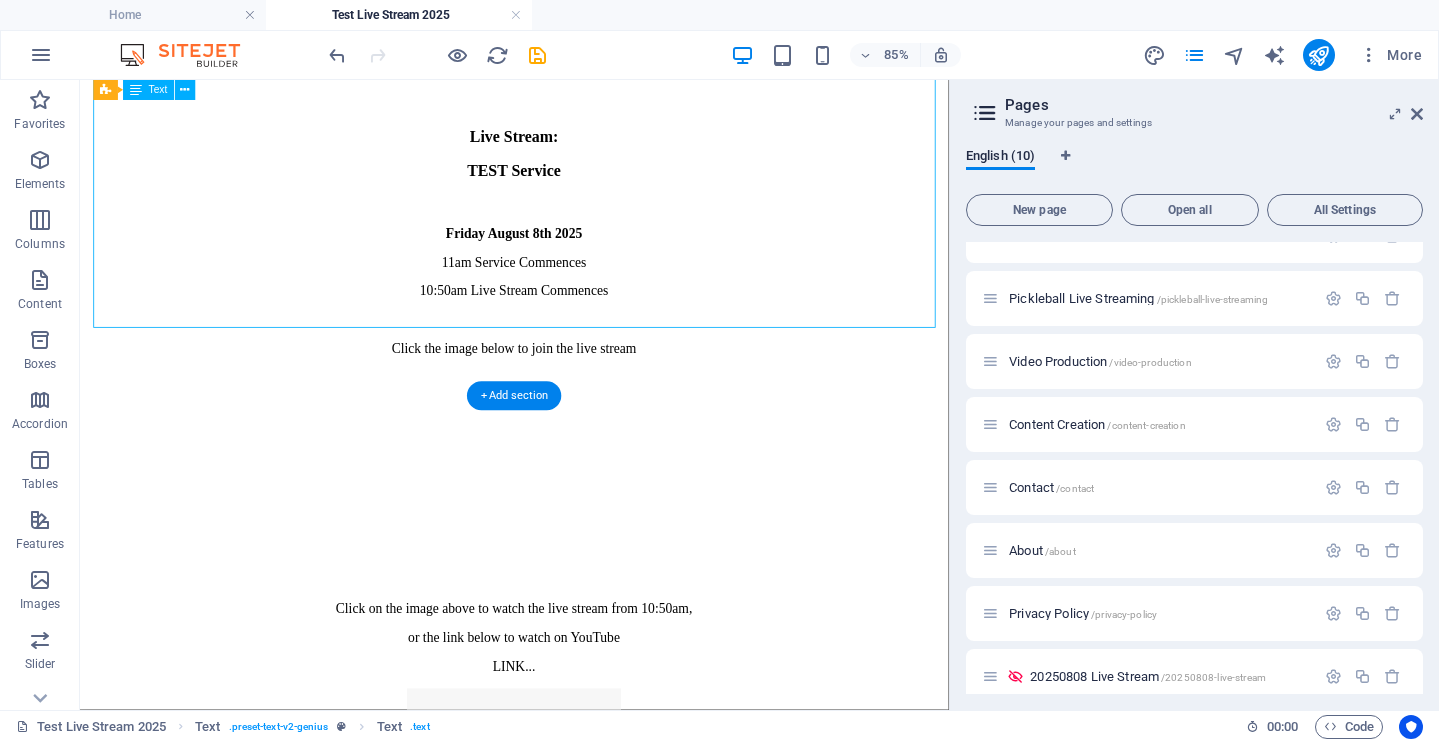 scroll, scrollTop: 0, scrollLeft: 0, axis: both 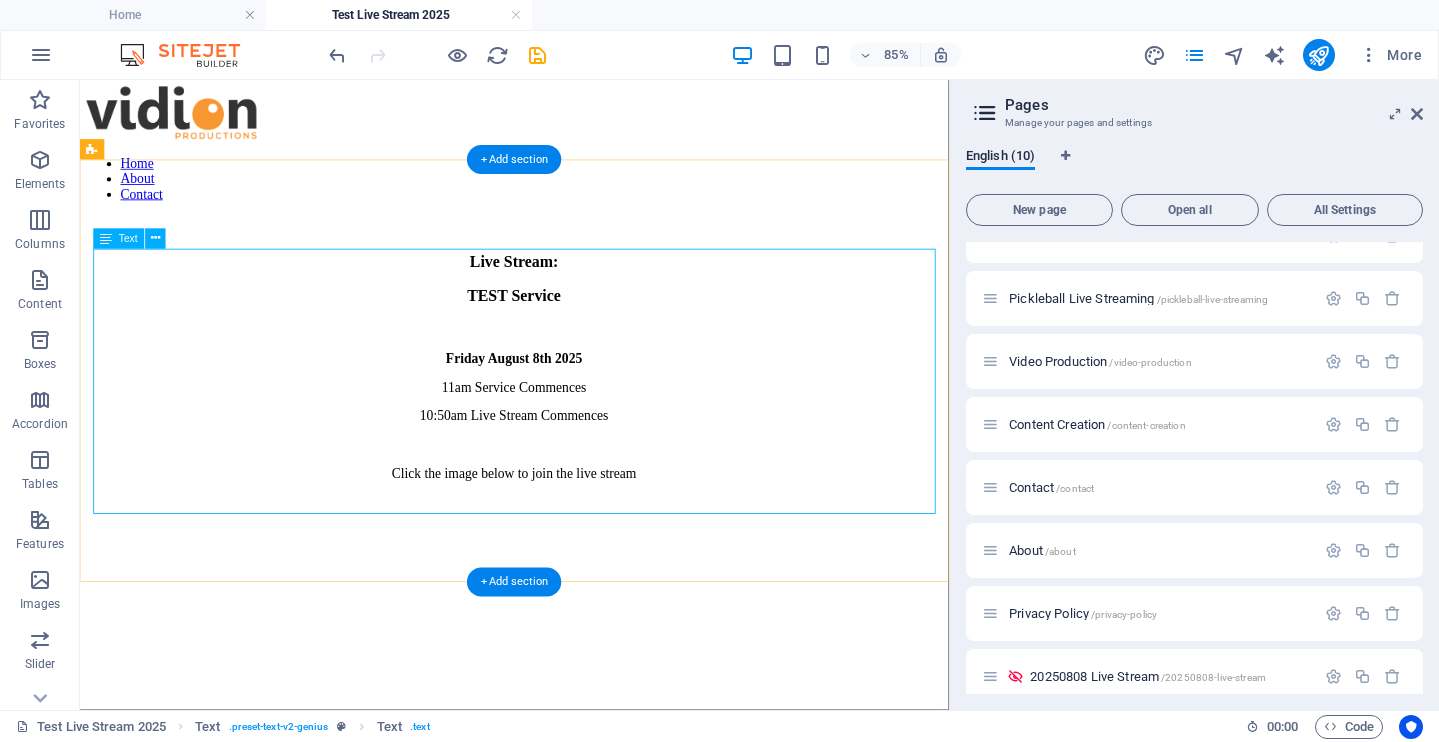 click on "Live Stream: TEST Service  Friday August 8th 2025 11am Service Commences 10:50am Live Stream Commences Click the image below to join the live stream" at bounding box center (591, 469) 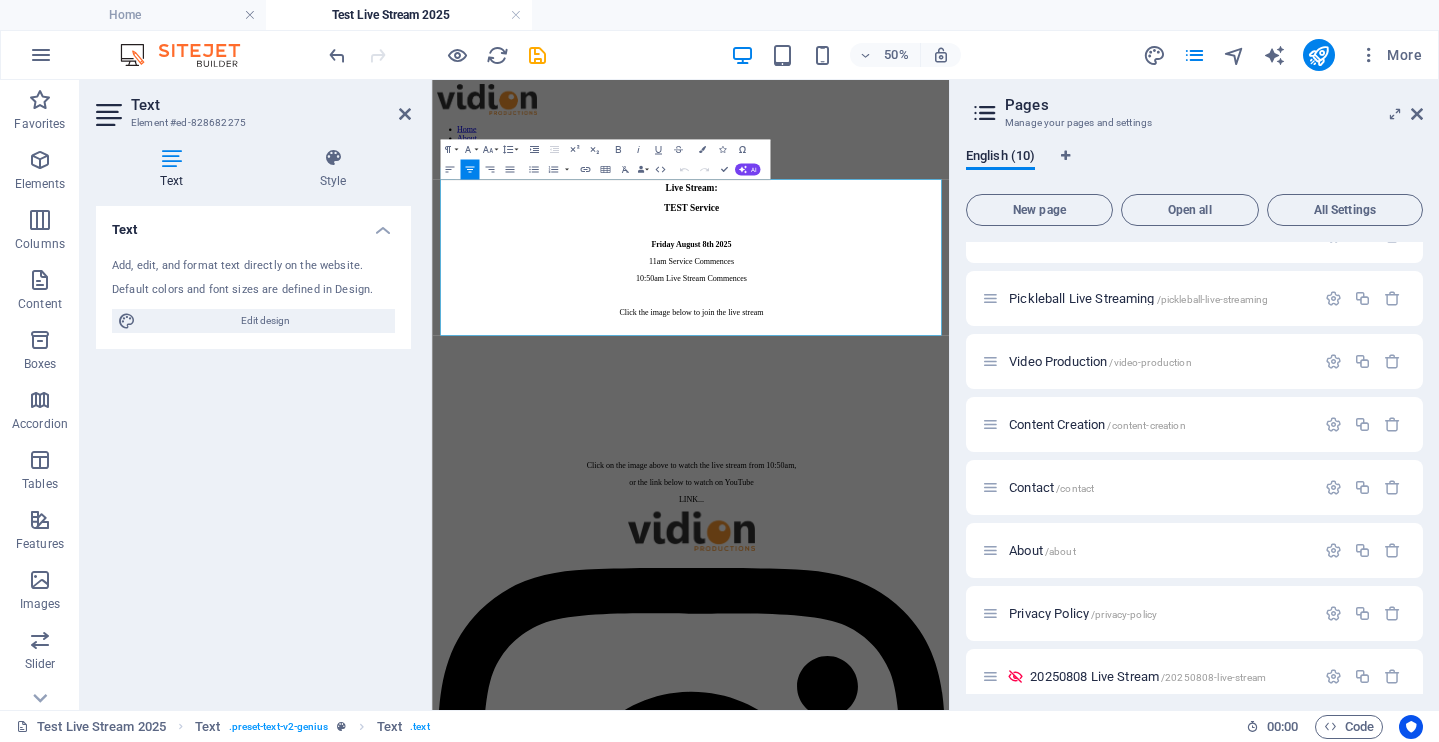 click on "Text" at bounding box center [253, 224] 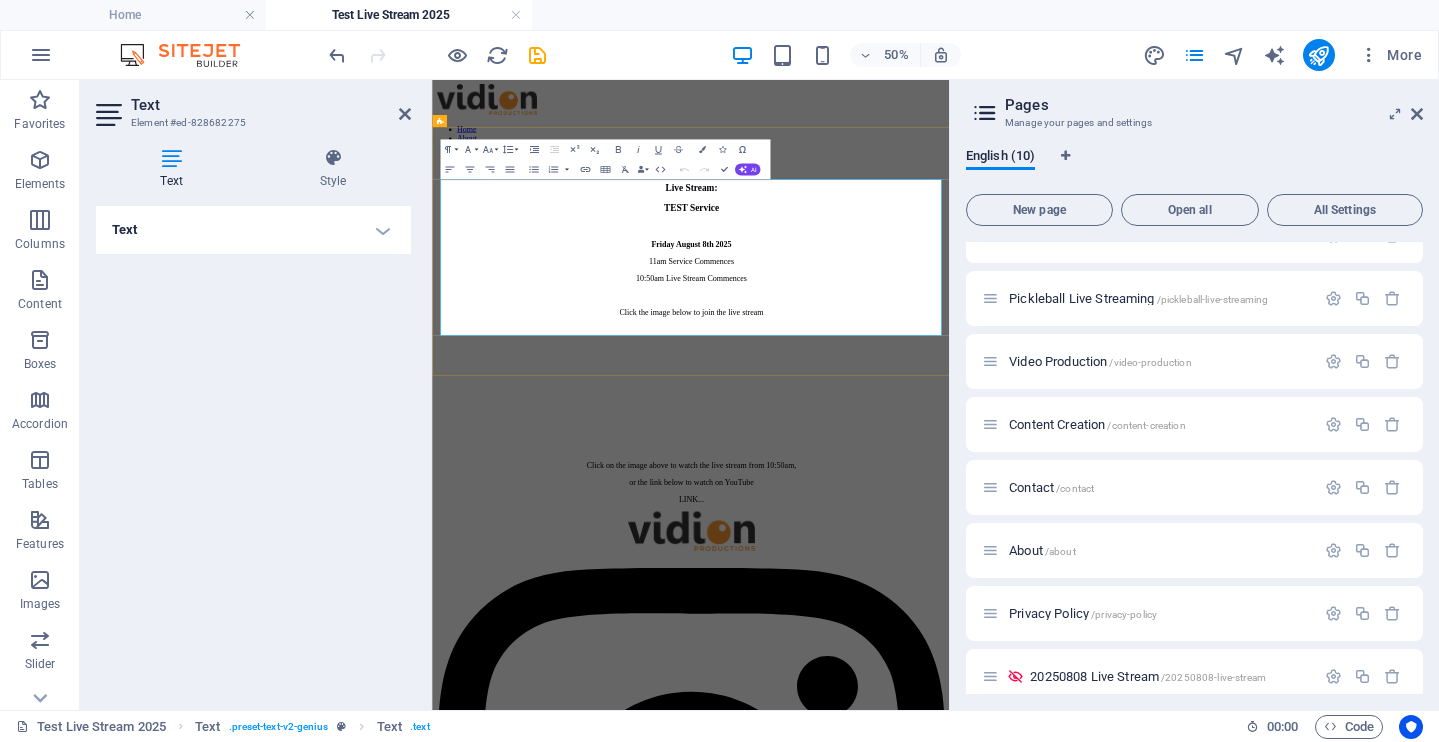 click on "10:50am Live Stream Commences" at bounding box center (949, 476) 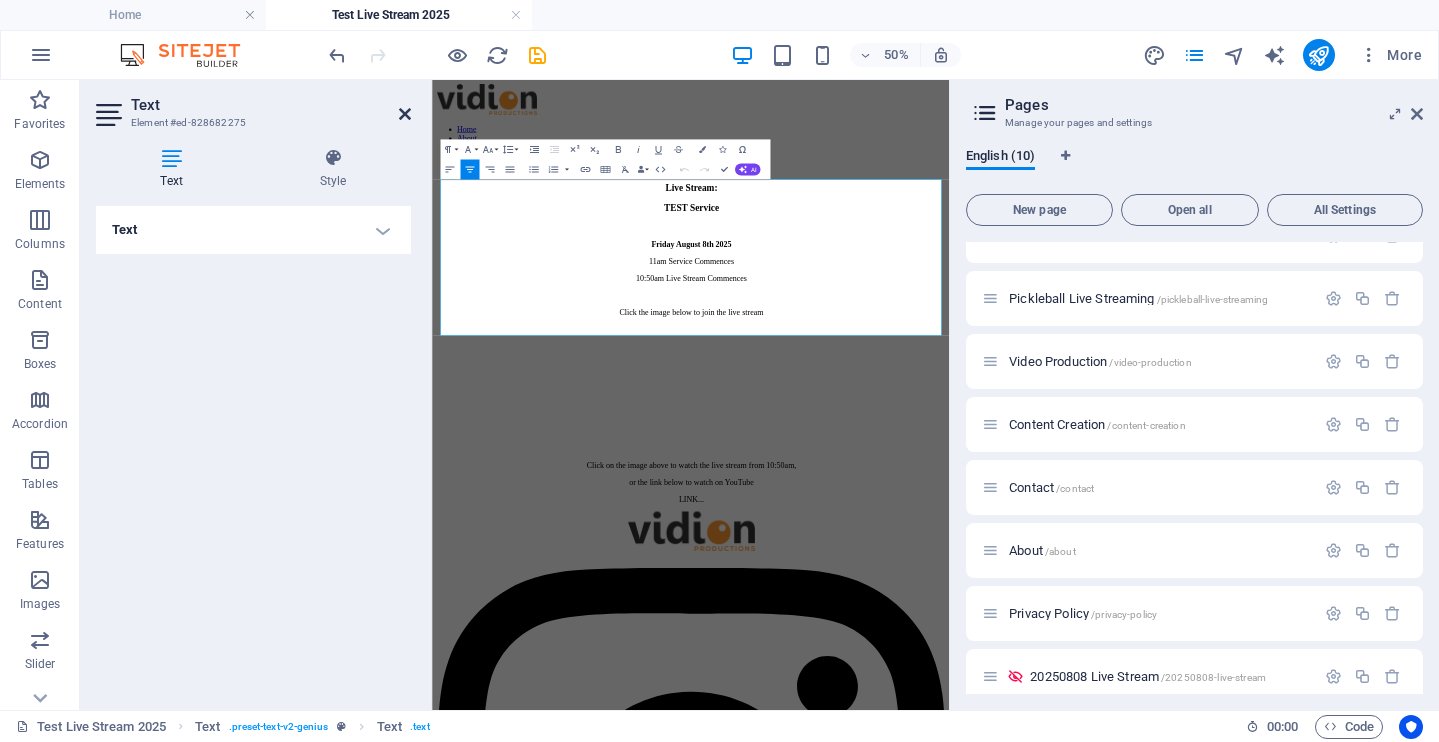 click at bounding box center (405, 114) 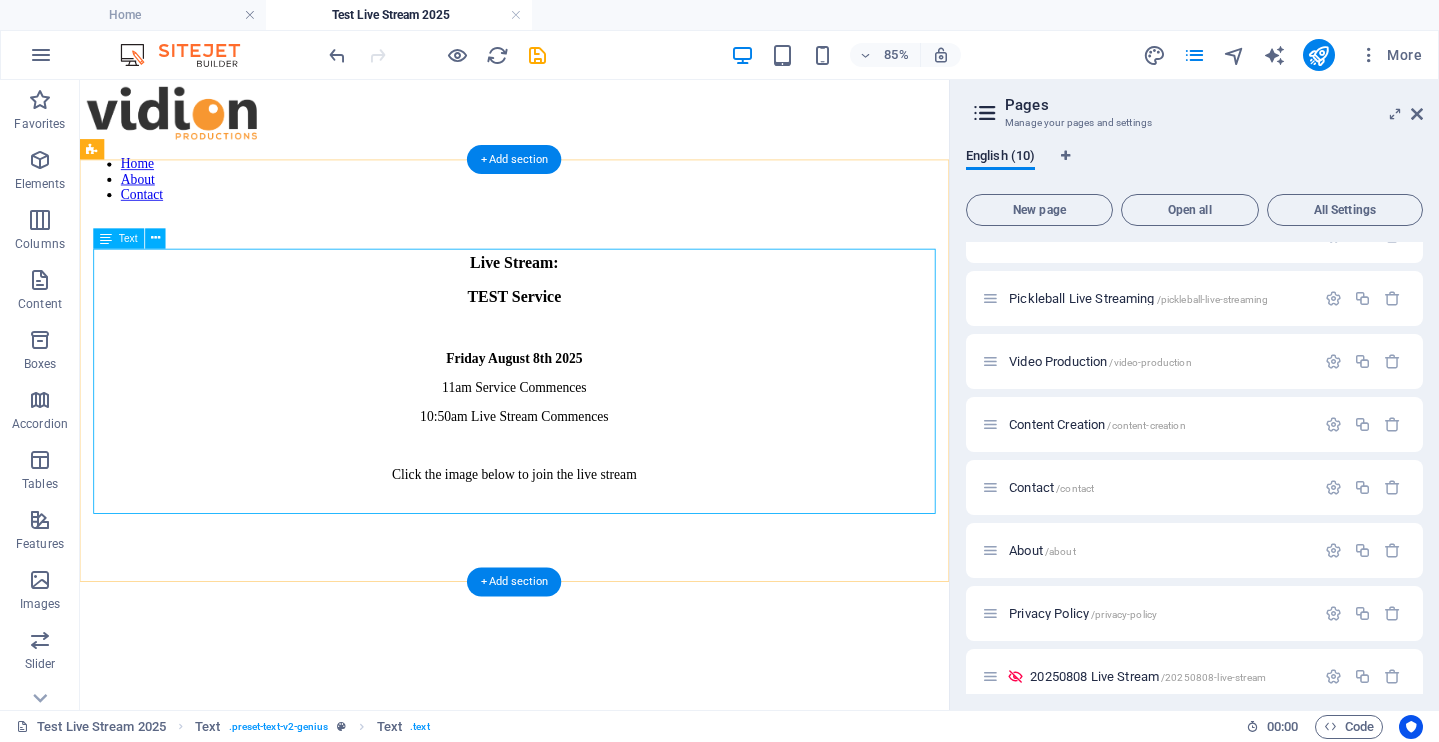 click on "Live Stream: TEST Service  Friday August 8th 2025 11am Service Commences 10:50am Live Stream Commences Click the image below to join the live stream" at bounding box center (591, 469) 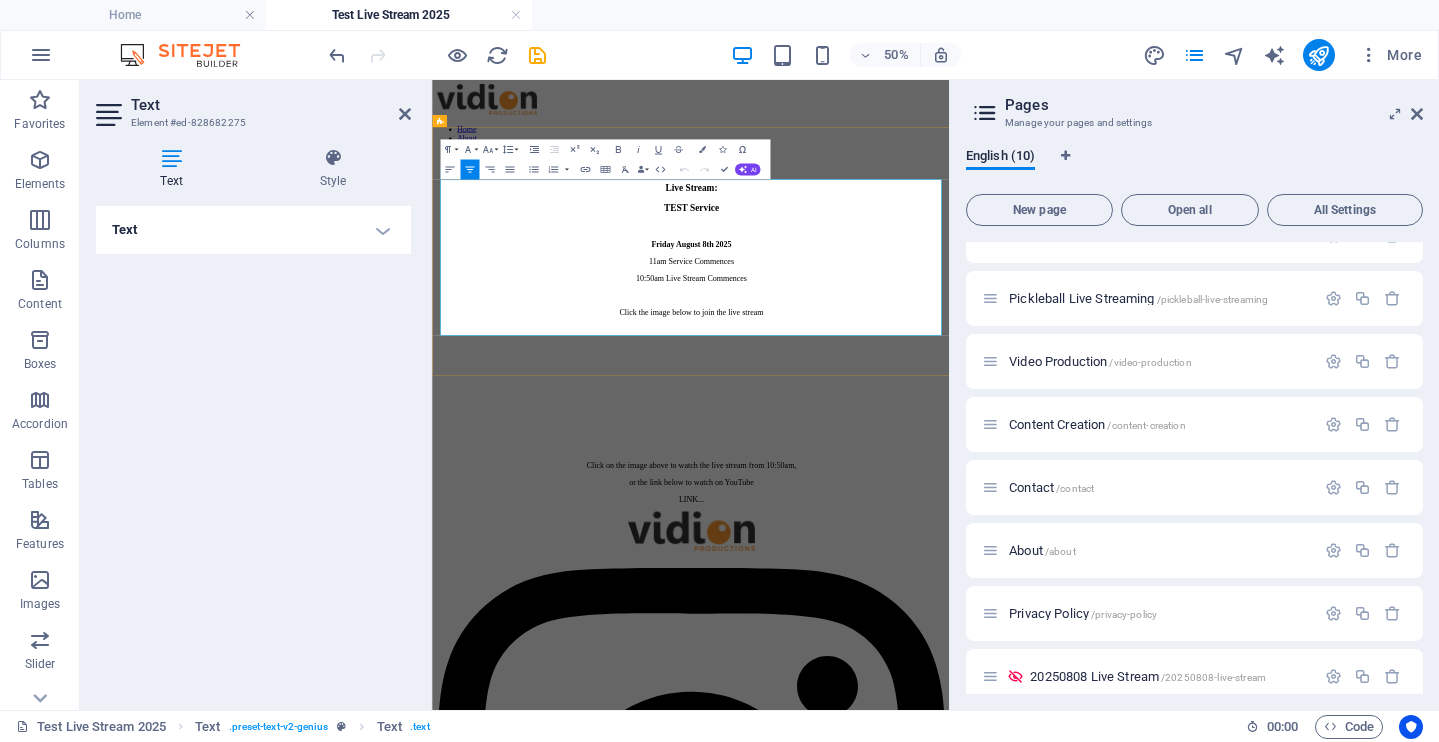 click on "Click the image below to join the live stream" at bounding box center [949, 544] 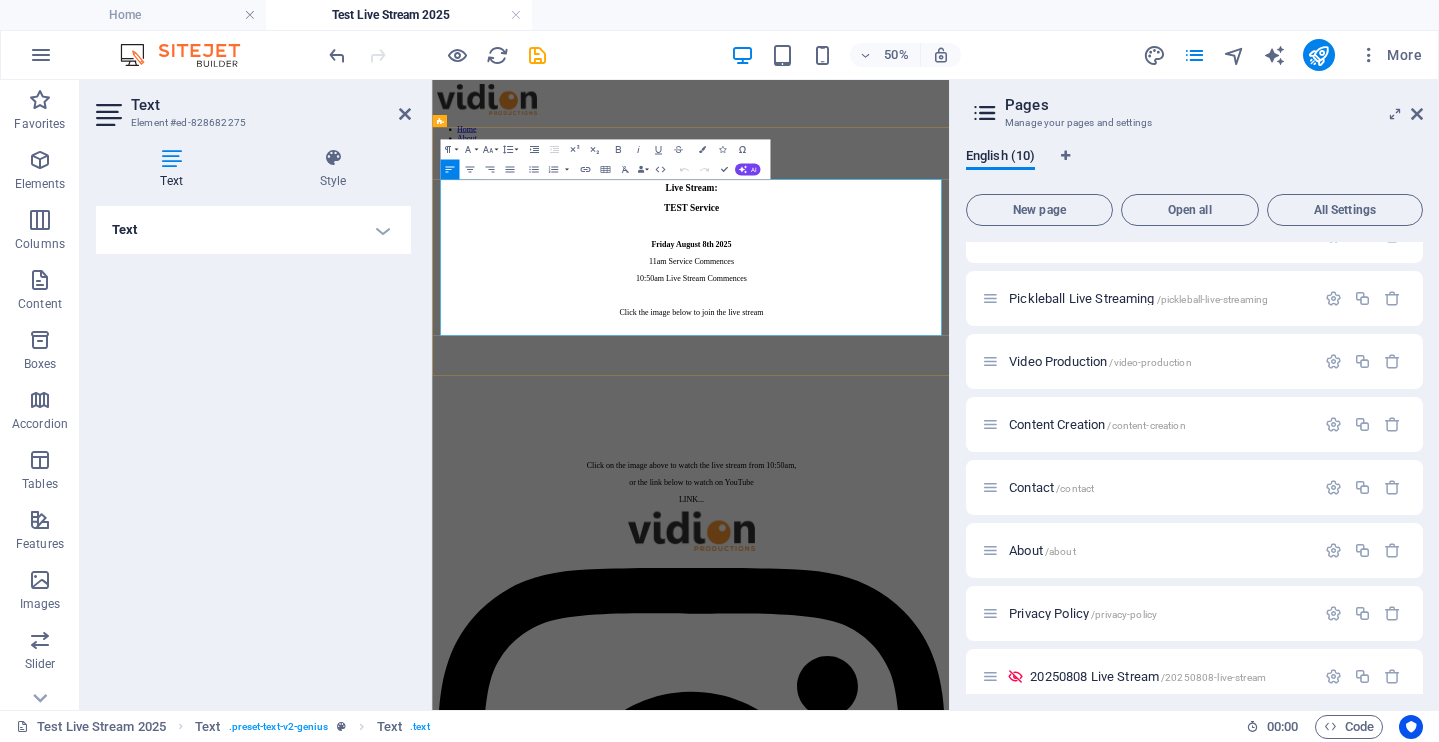 click at bounding box center [949, 510] 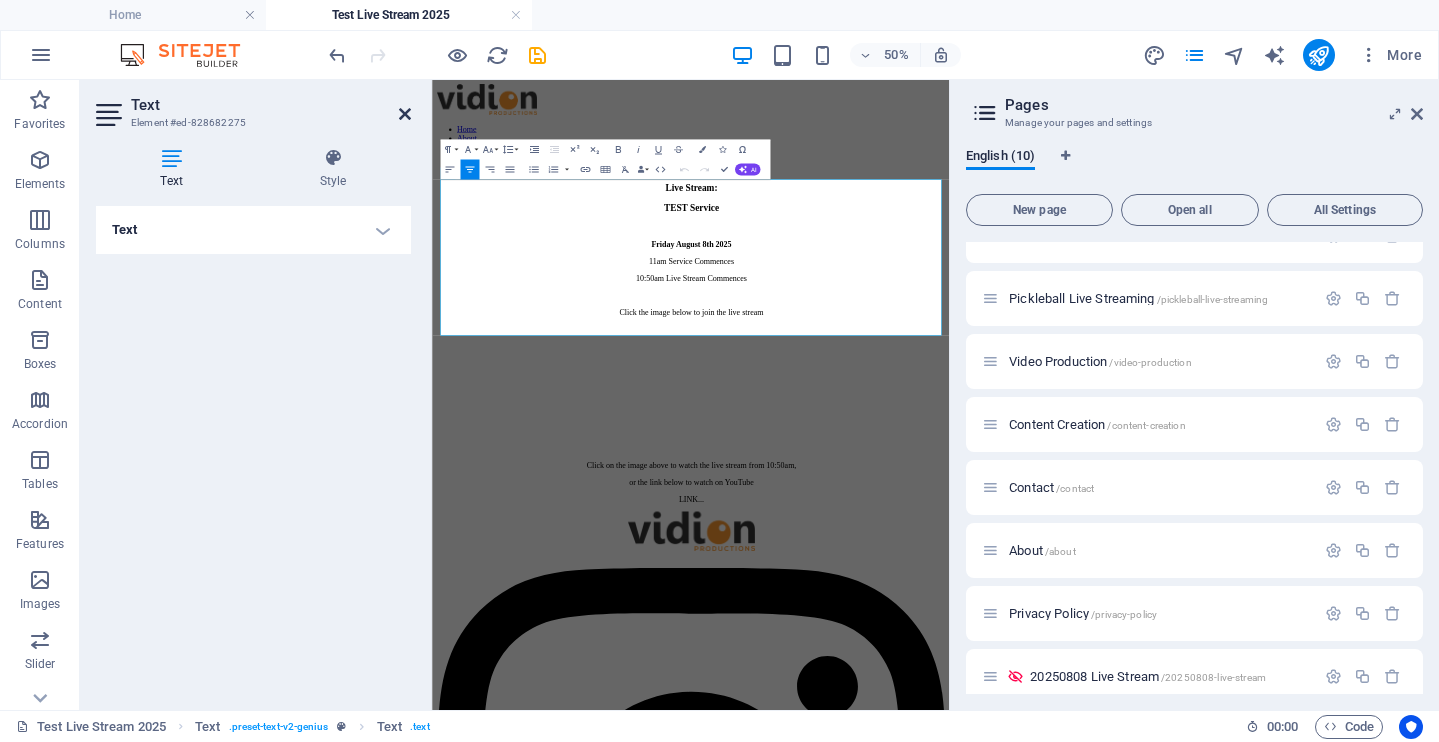 click at bounding box center (405, 114) 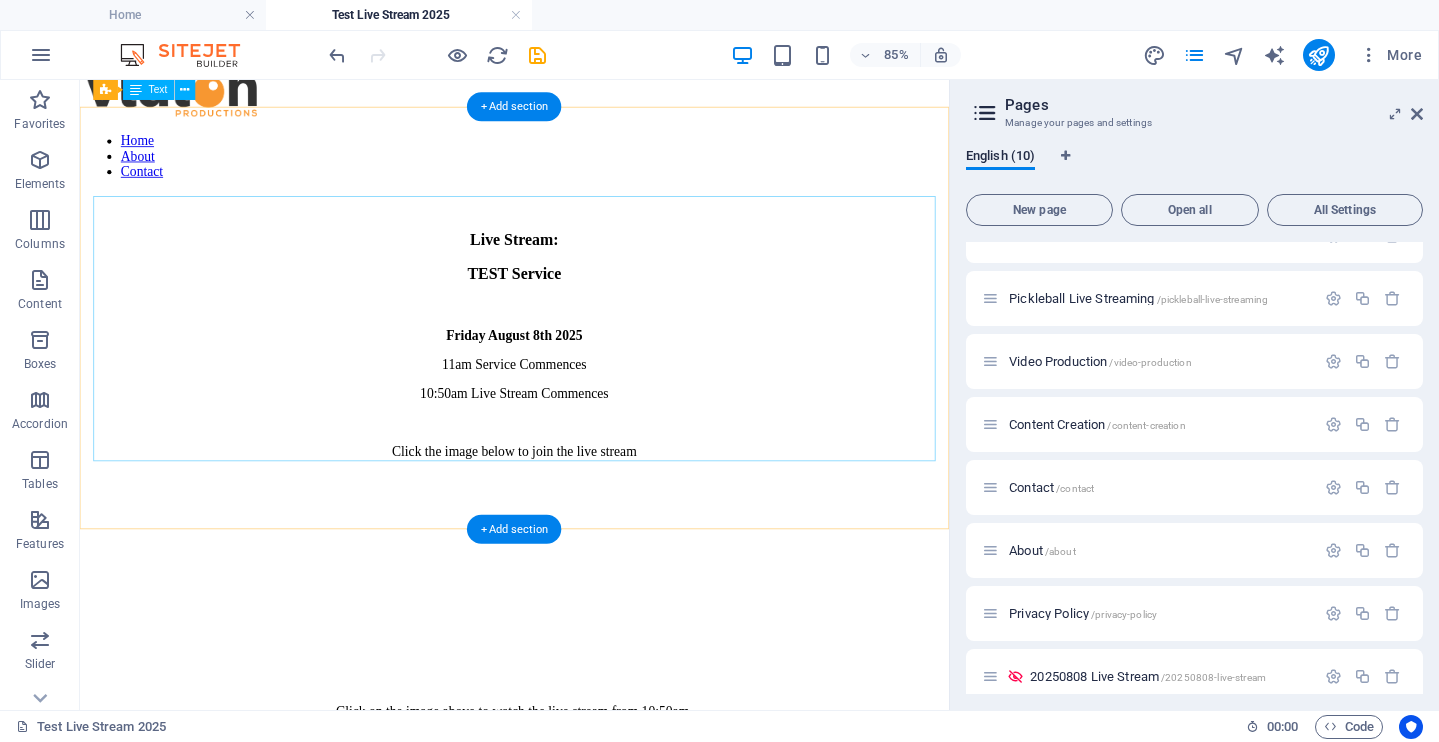 scroll, scrollTop: 4, scrollLeft: 0, axis: vertical 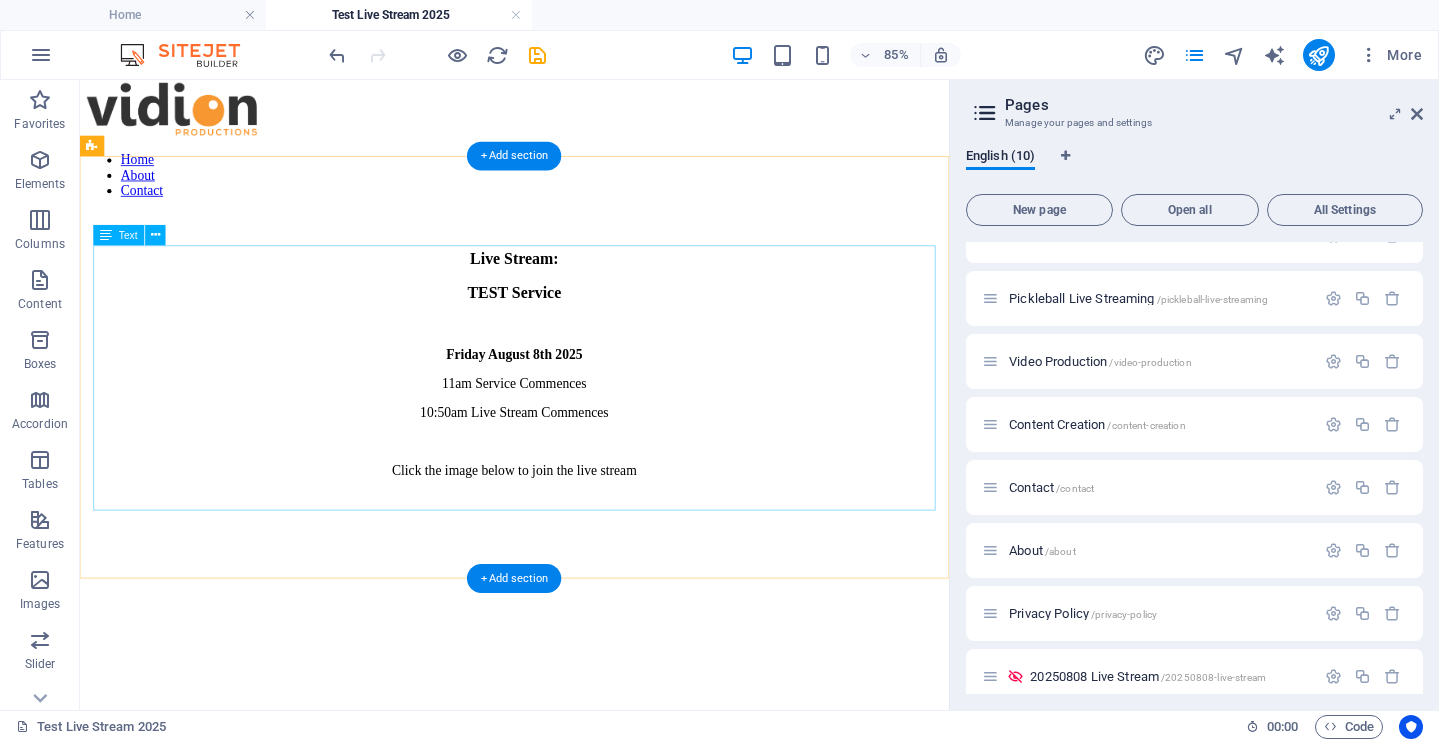 click on "Live Stream: TEST Service  Friday August 8th 2025 11am Service Commences 10:50am Live Stream Commences Click the image below to join the live stream" at bounding box center (591, 465) 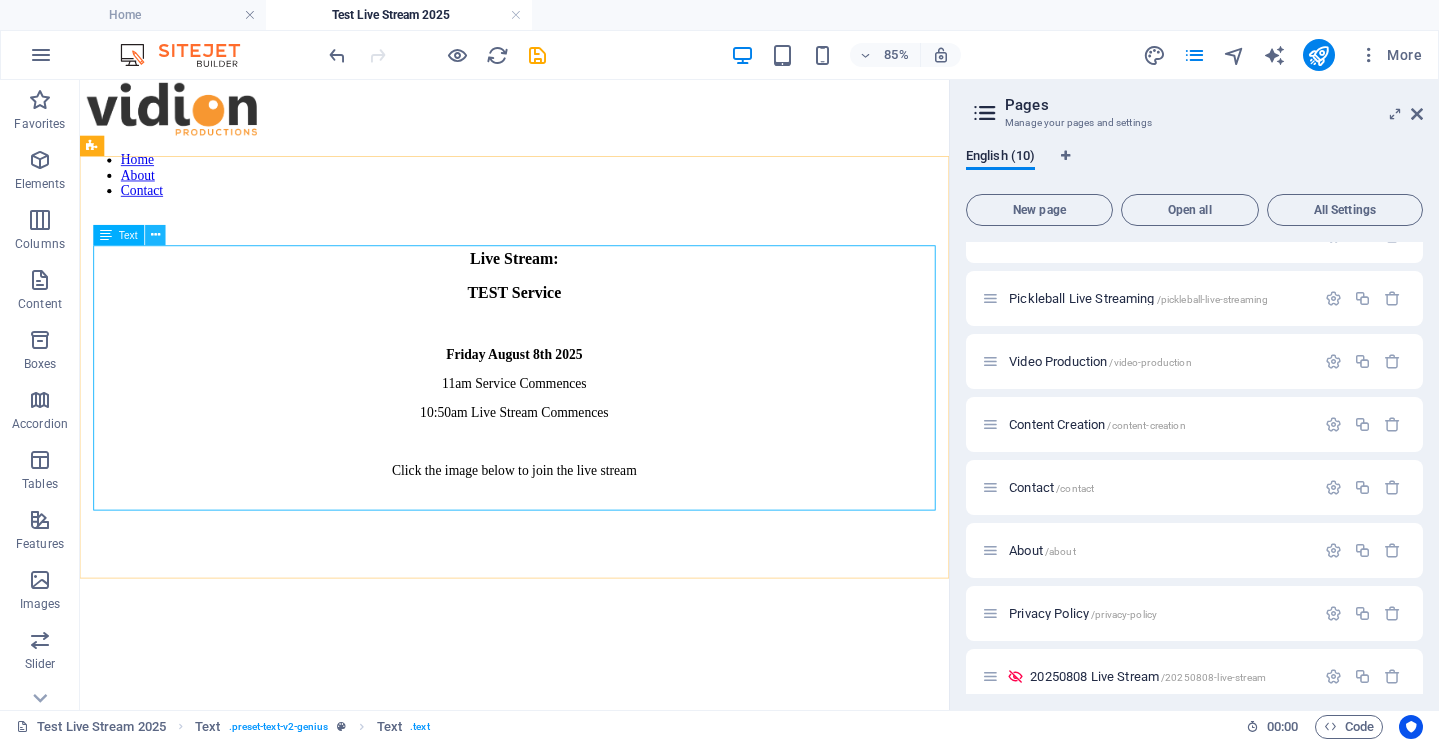 click at bounding box center (155, 236) 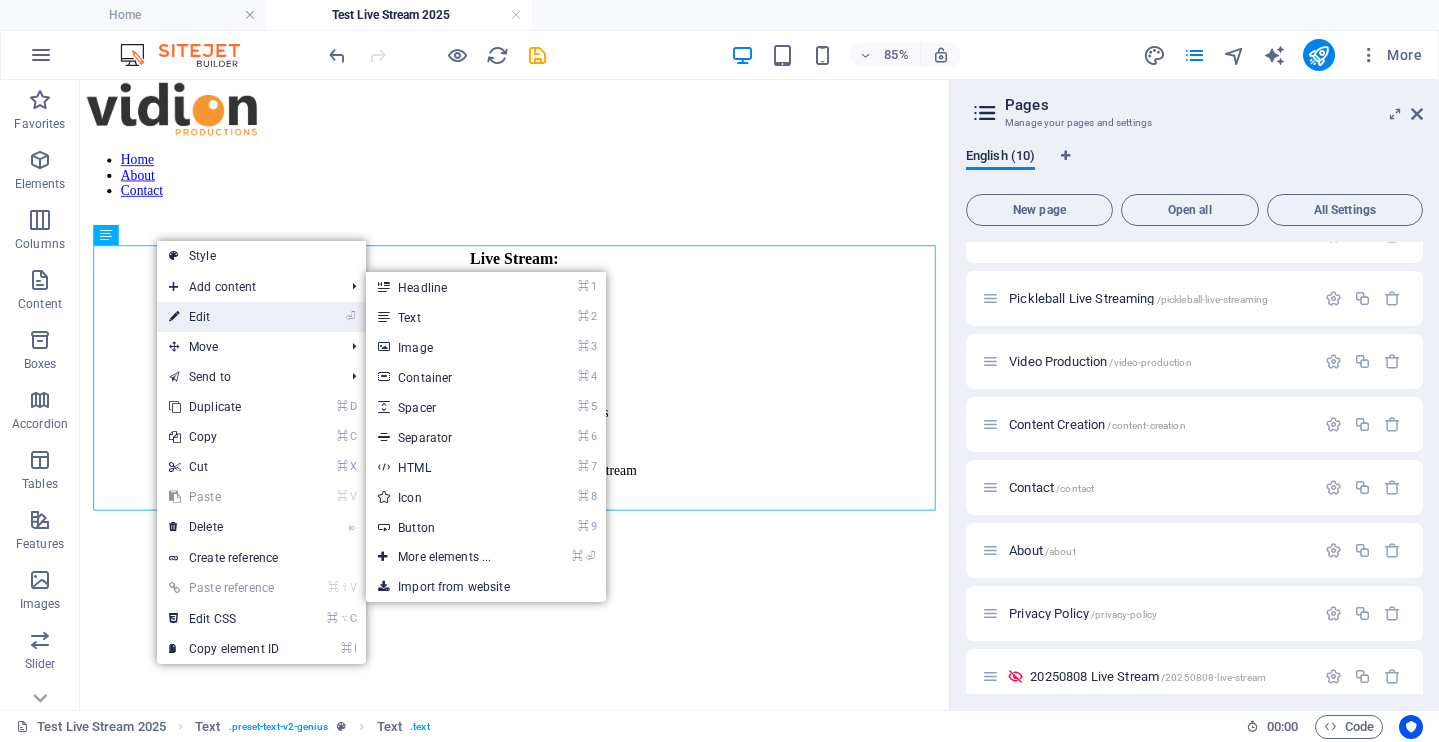 click on "⏎  Edit" at bounding box center (224, 317) 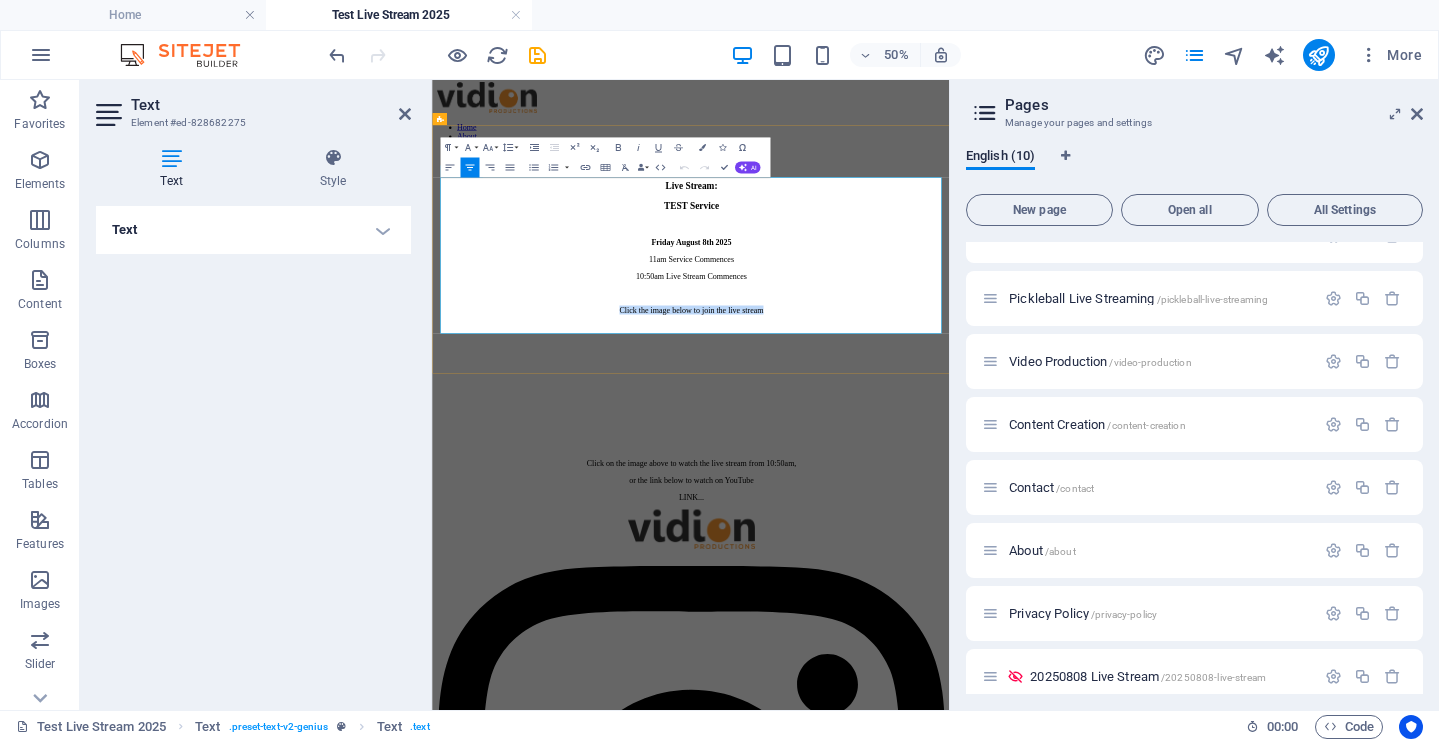 drag, startPoint x: 779, startPoint y: 496, endPoint x: 1143, endPoint y: 490, distance: 364.04944 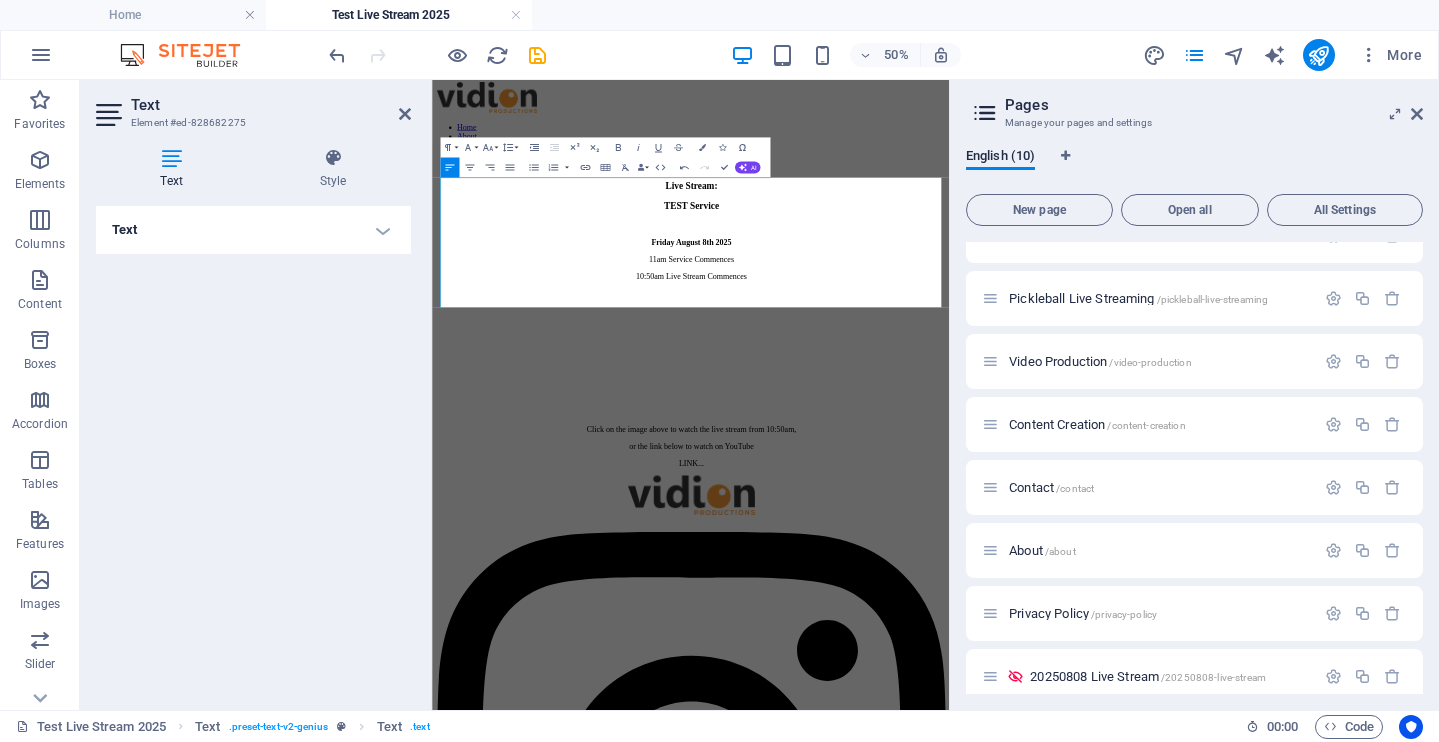 click on "Text" at bounding box center [271, 105] 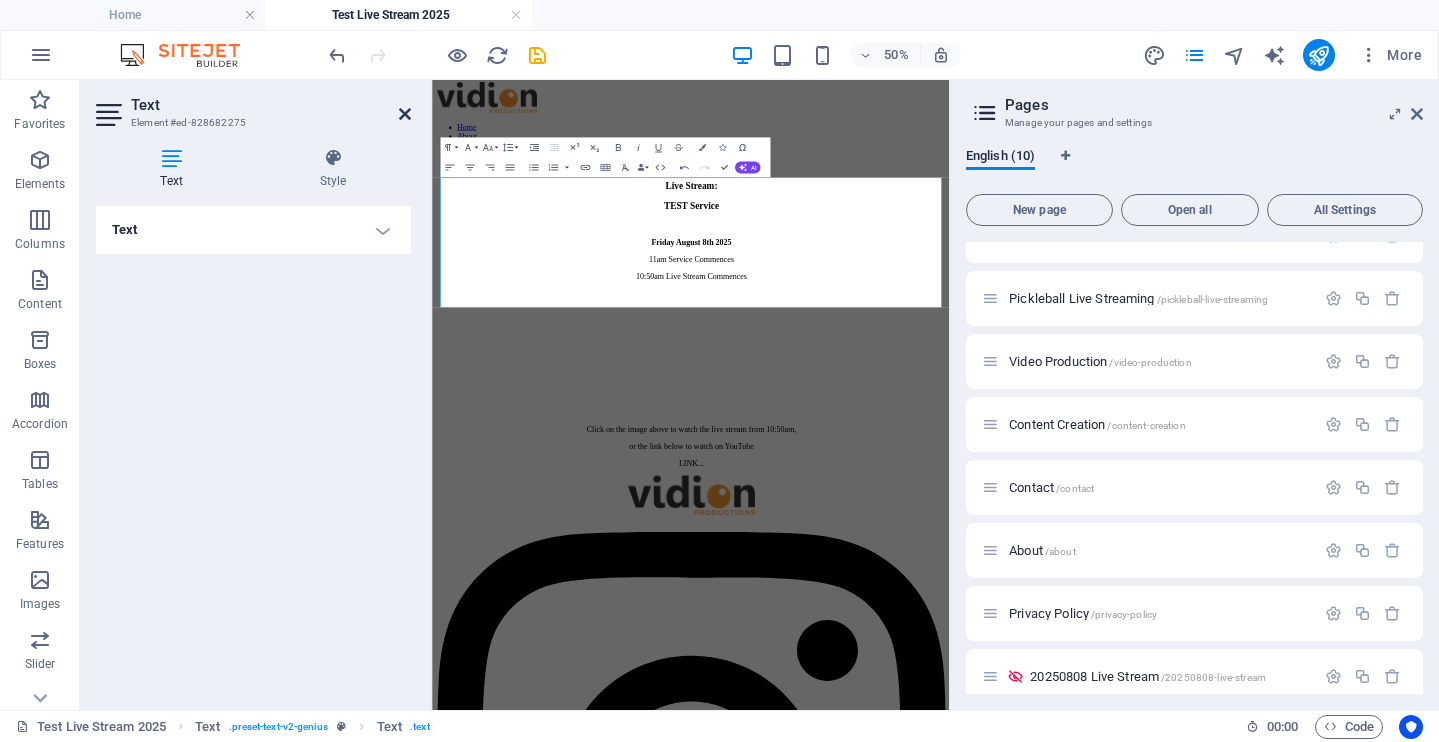 click at bounding box center [405, 114] 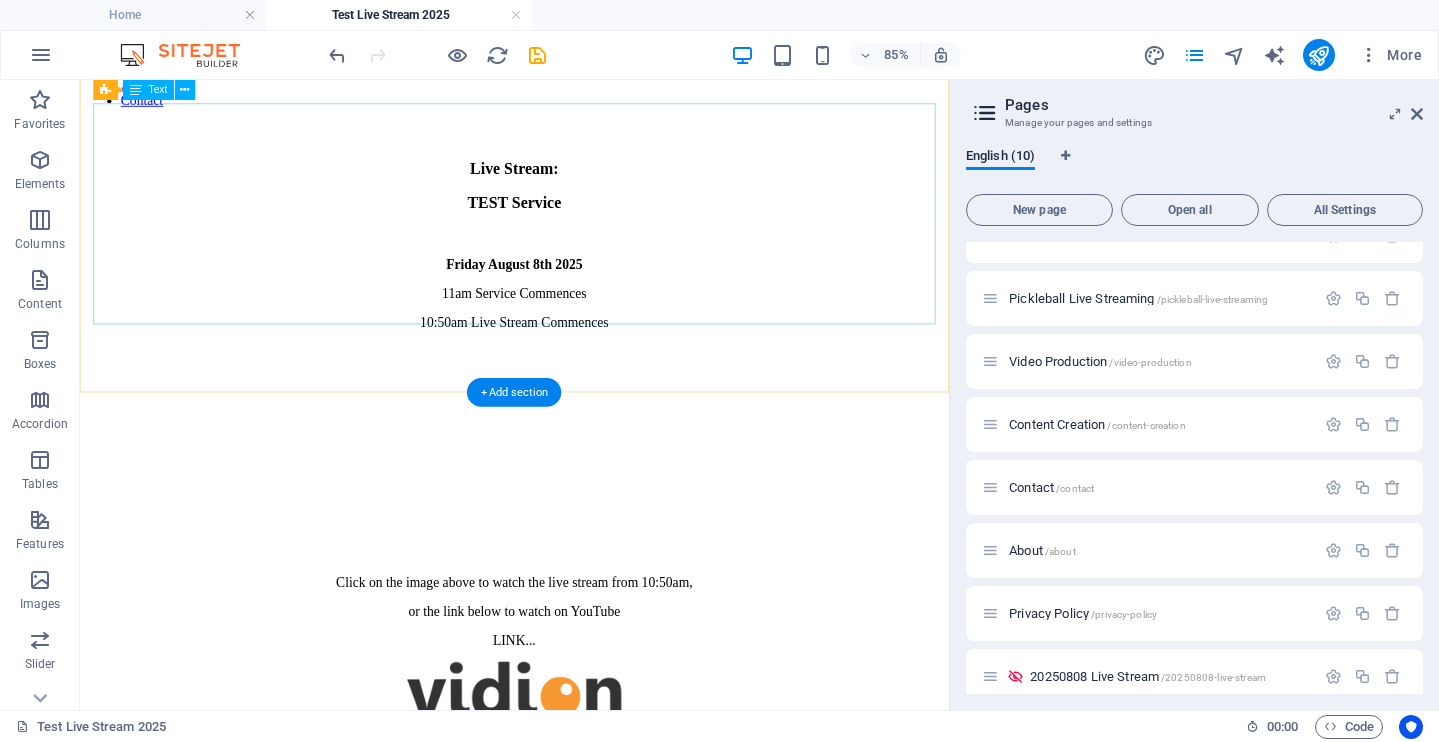 scroll, scrollTop: 0, scrollLeft: 0, axis: both 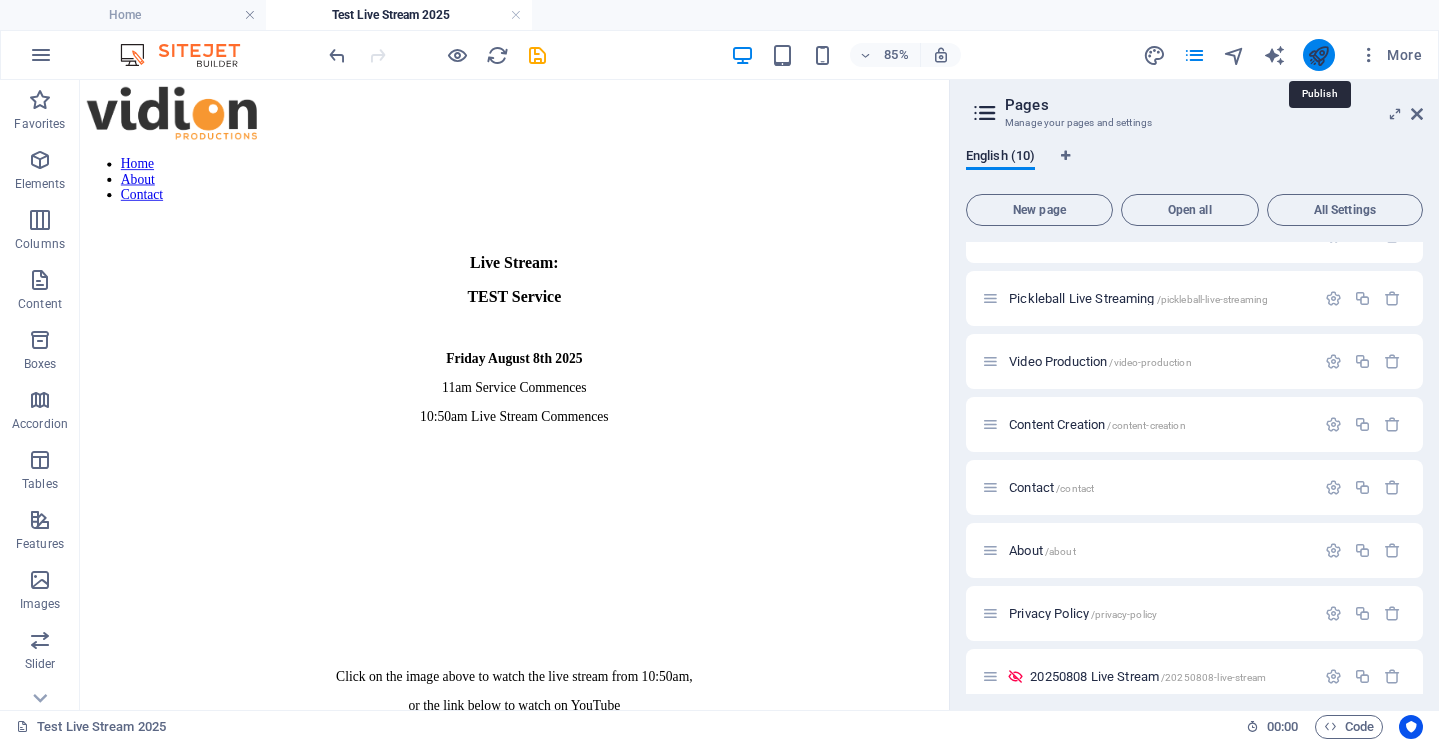 click at bounding box center (1318, 55) 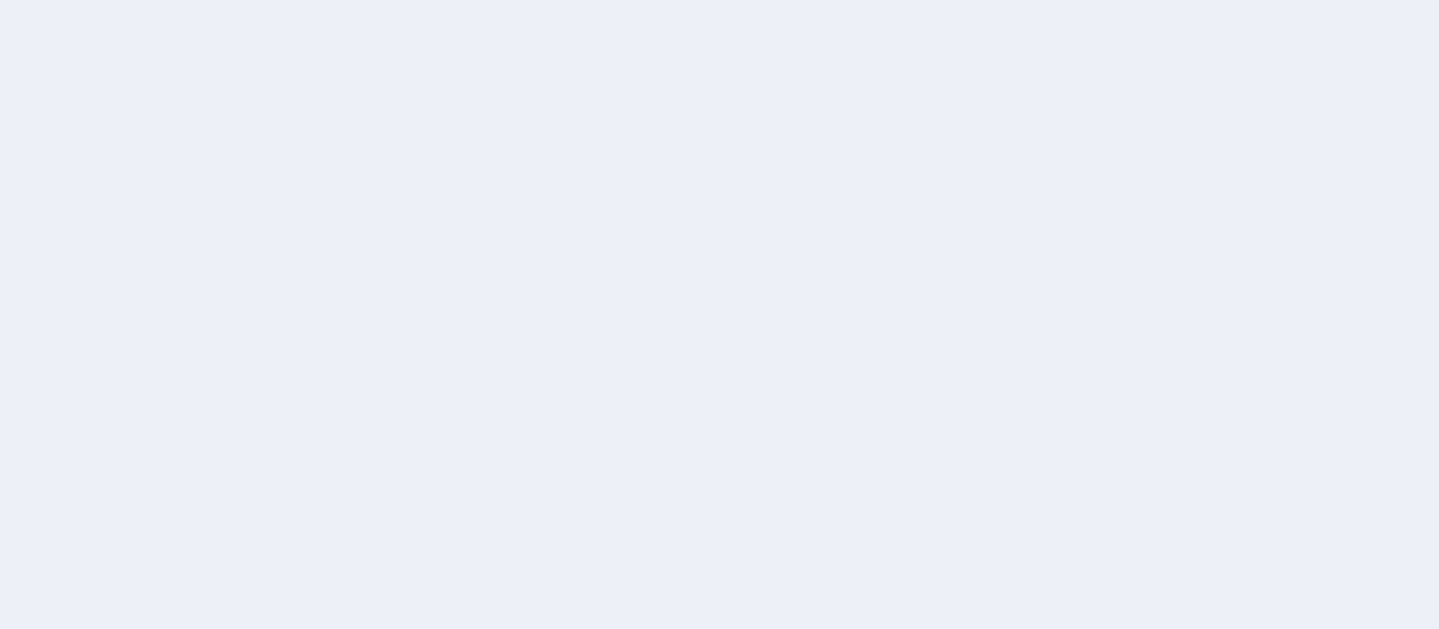 scroll, scrollTop: 0, scrollLeft: 0, axis: both 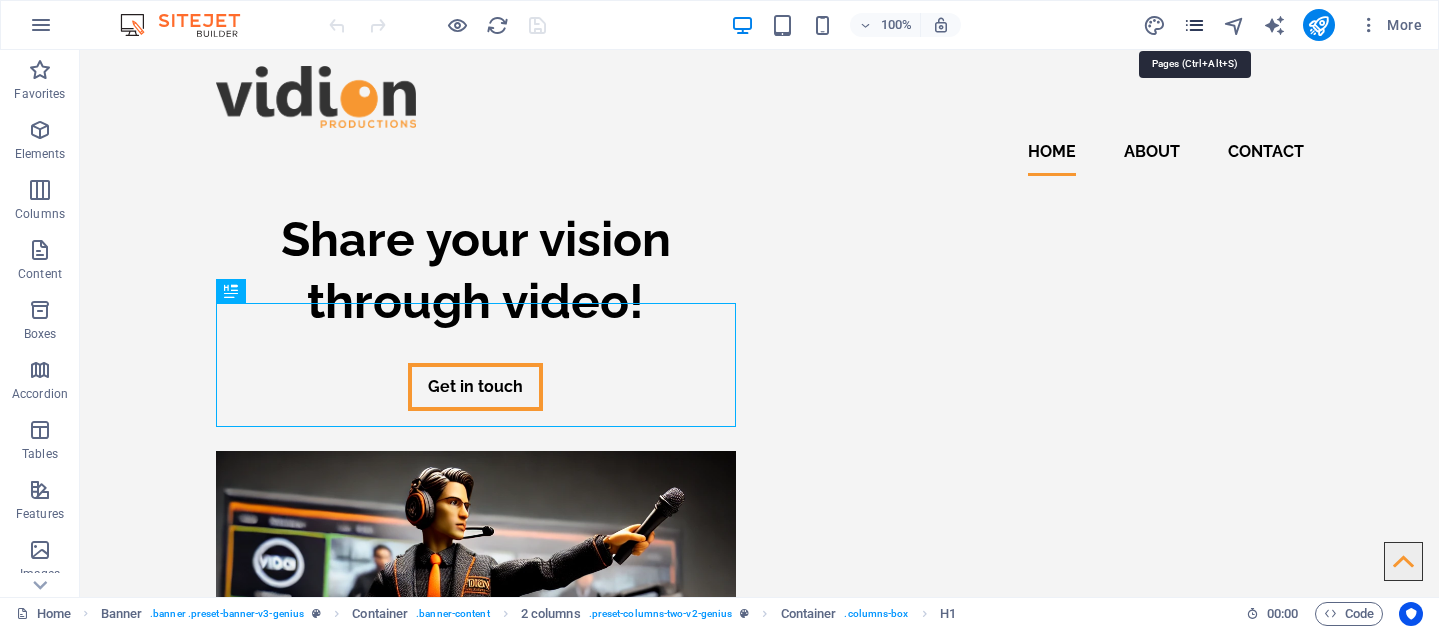 click at bounding box center (1194, 25) 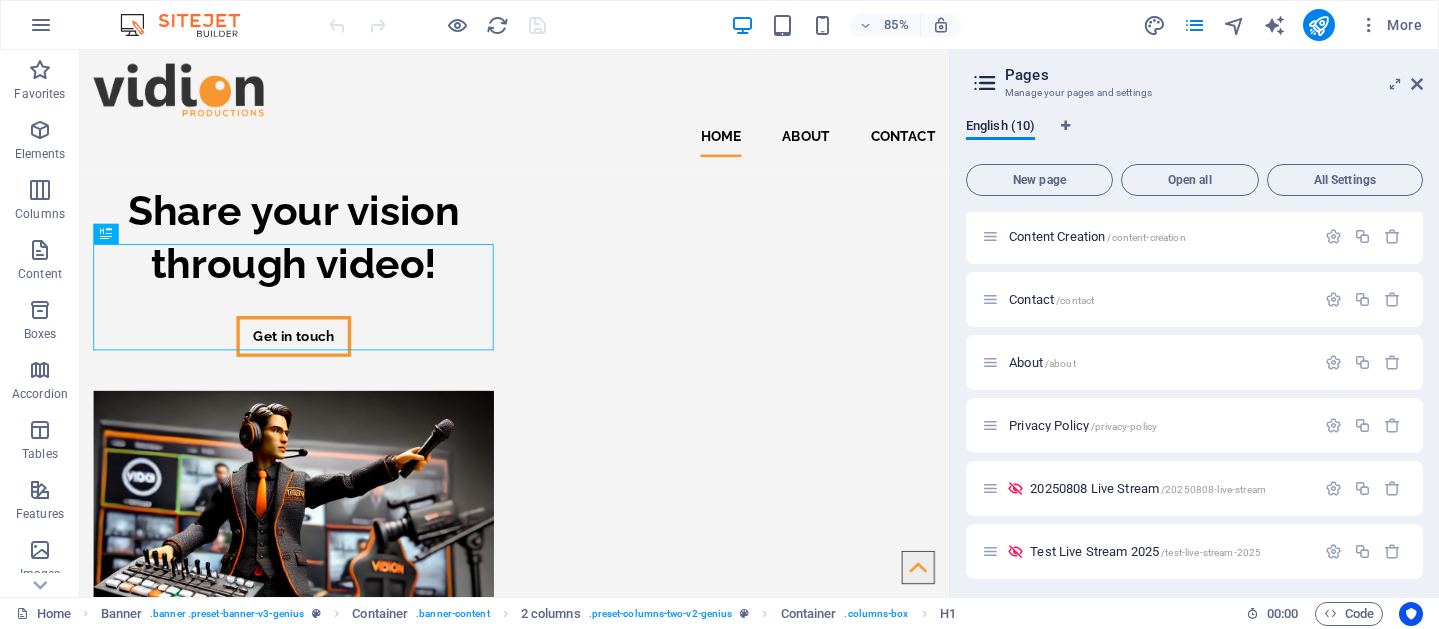 scroll, scrollTop: 261, scrollLeft: 0, axis: vertical 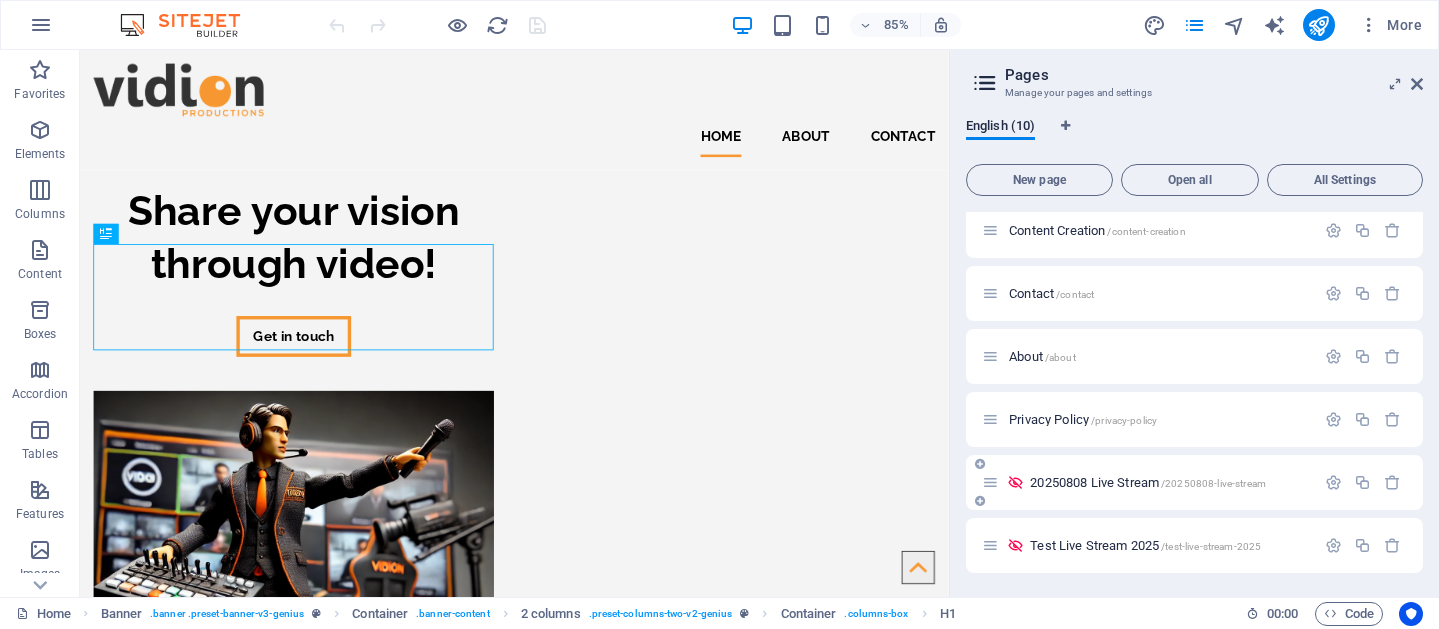 click on "20250808 Live Stream /20250808-live-stream" at bounding box center (1148, 482) 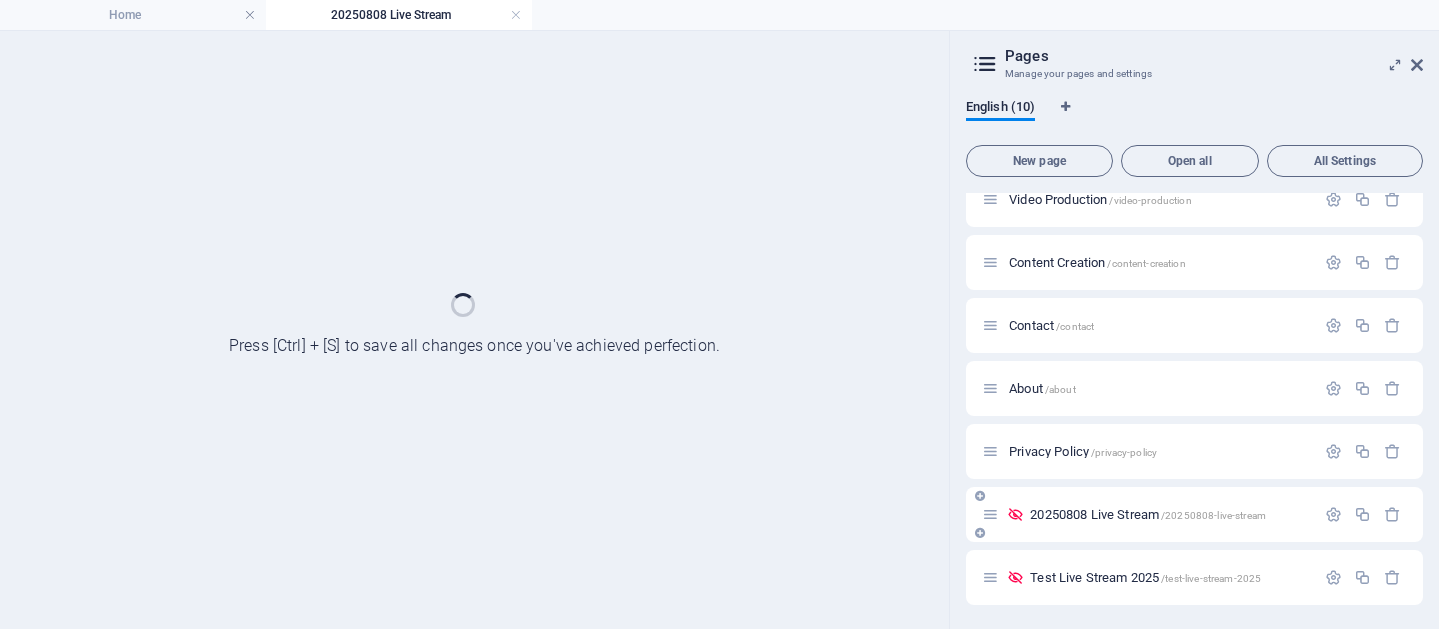 scroll, scrollTop: 210, scrollLeft: 0, axis: vertical 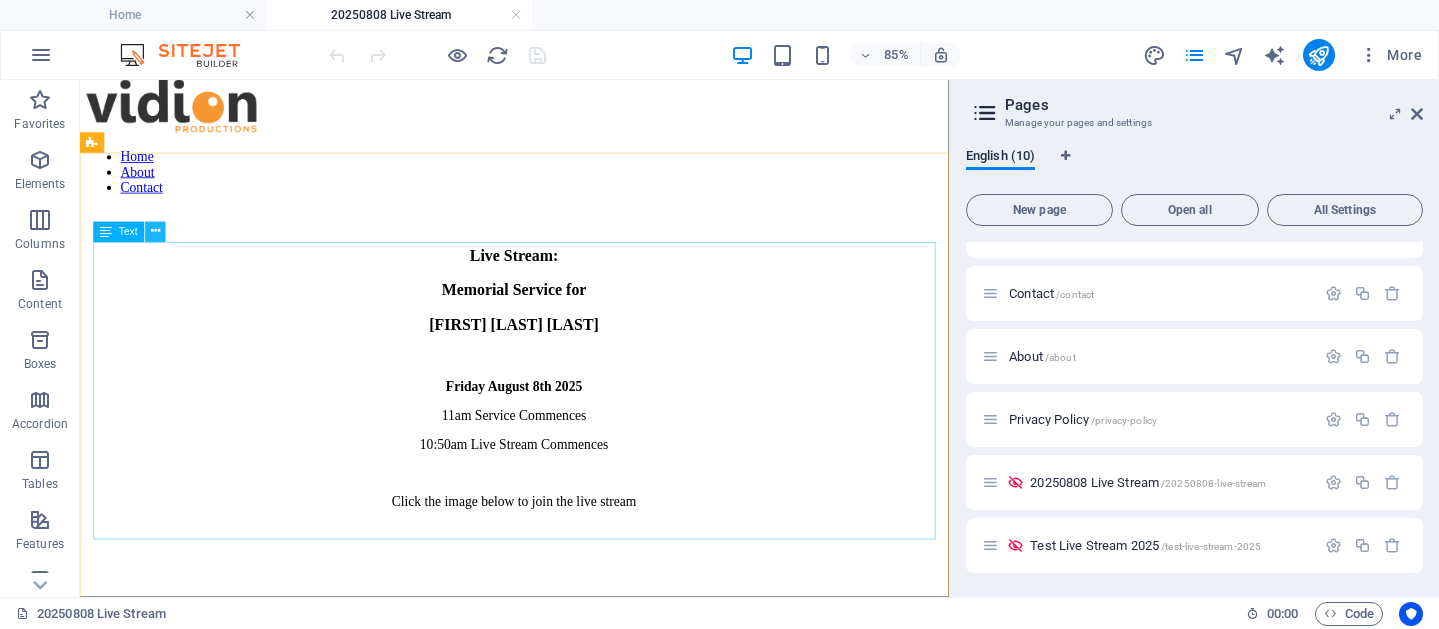 click at bounding box center [155, 232] 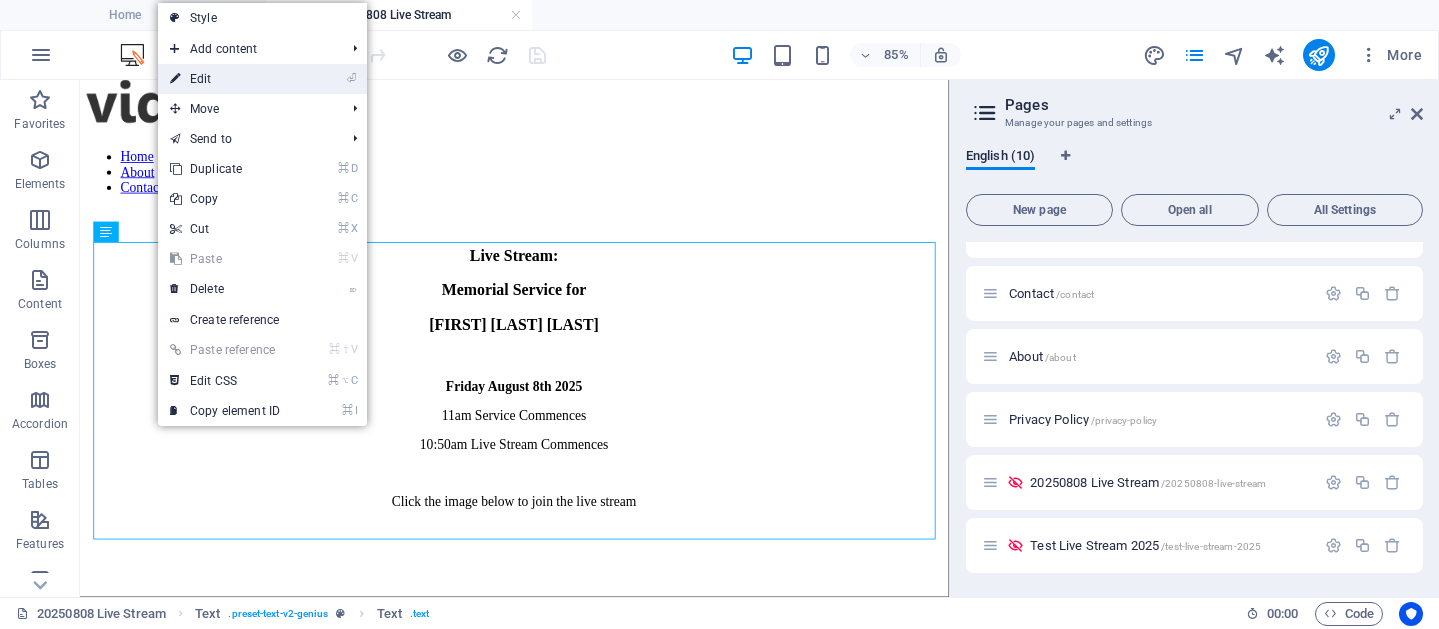 click on "⏎  Edit" at bounding box center (225, 79) 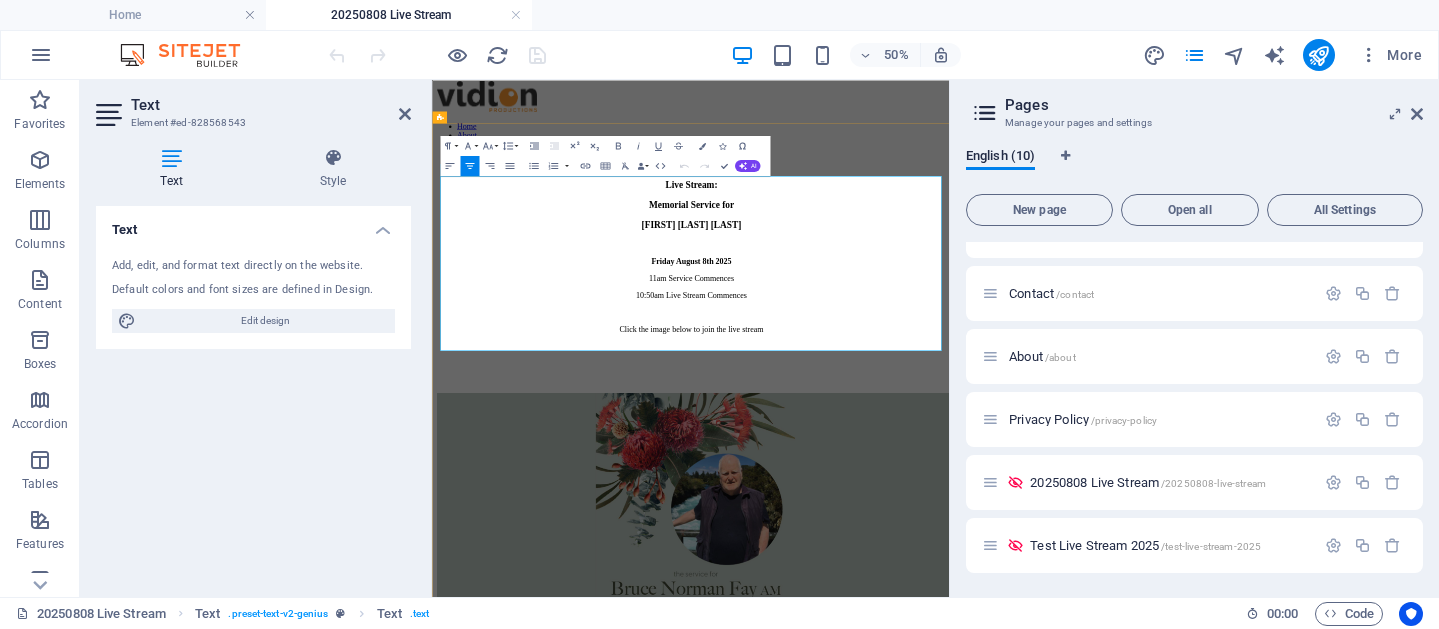 click on "Click the image below to join the live stream" at bounding box center [949, 577] 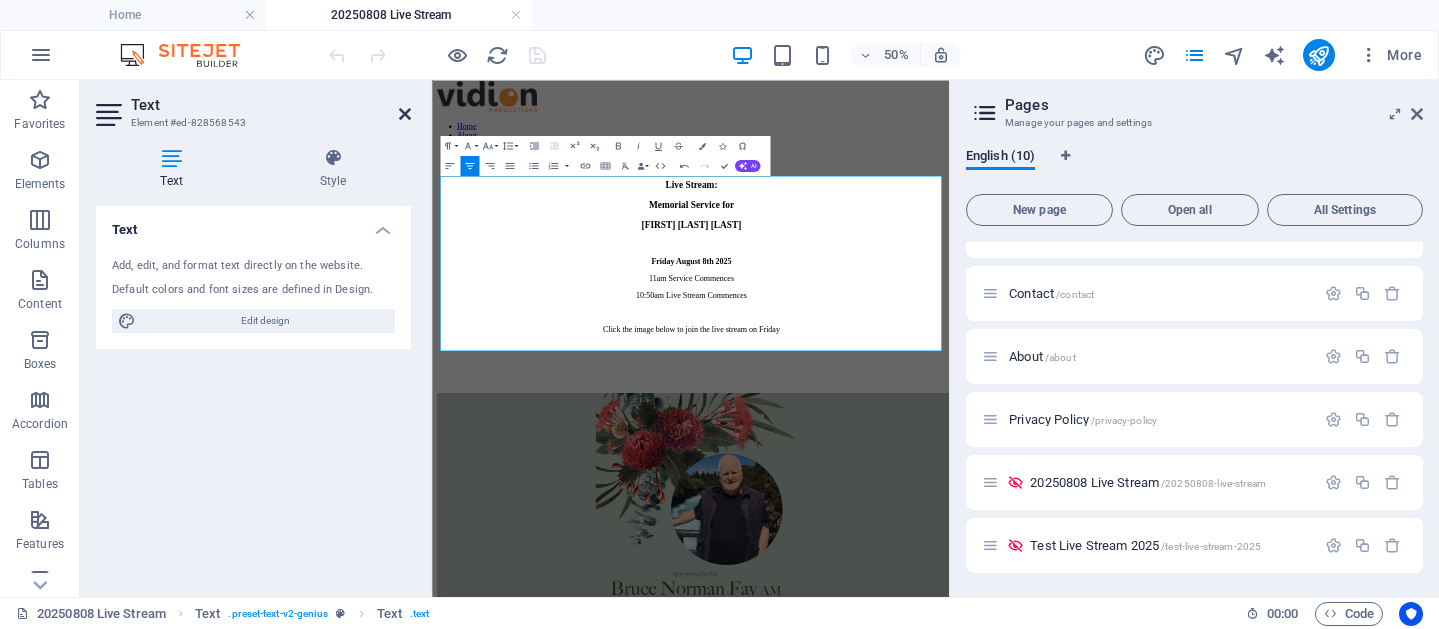 click at bounding box center (405, 114) 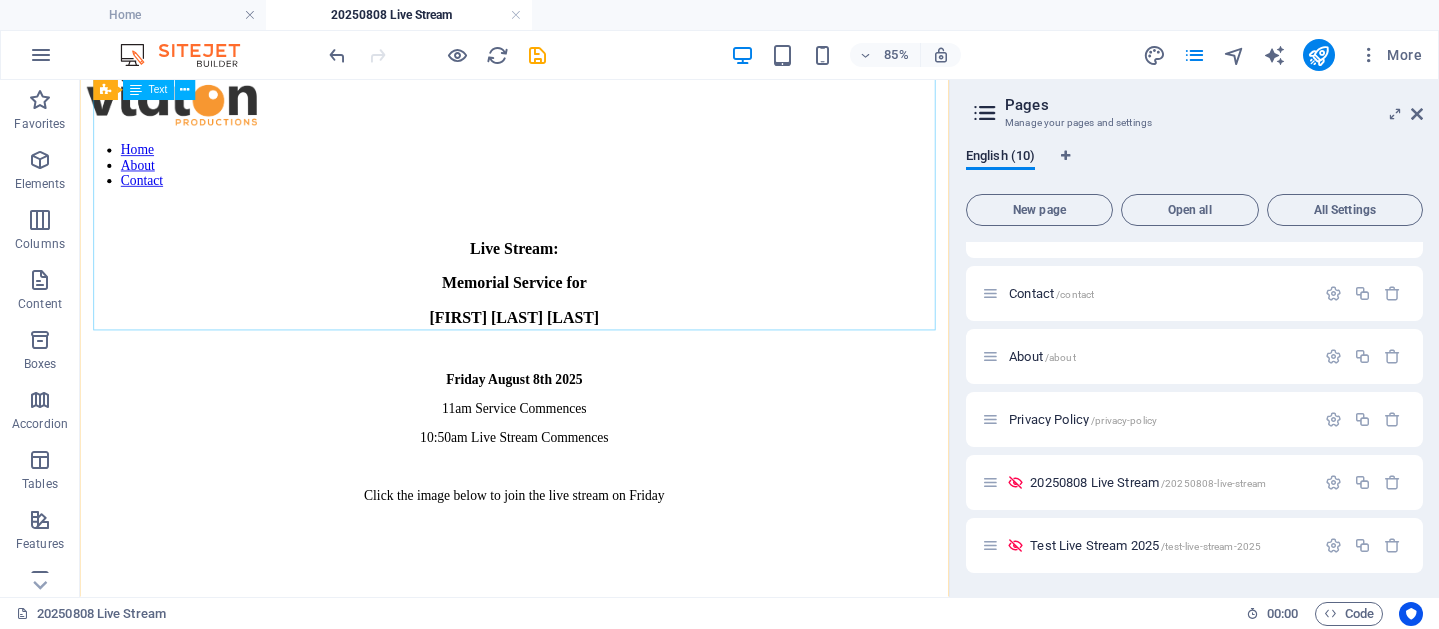 scroll, scrollTop: 0, scrollLeft: 0, axis: both 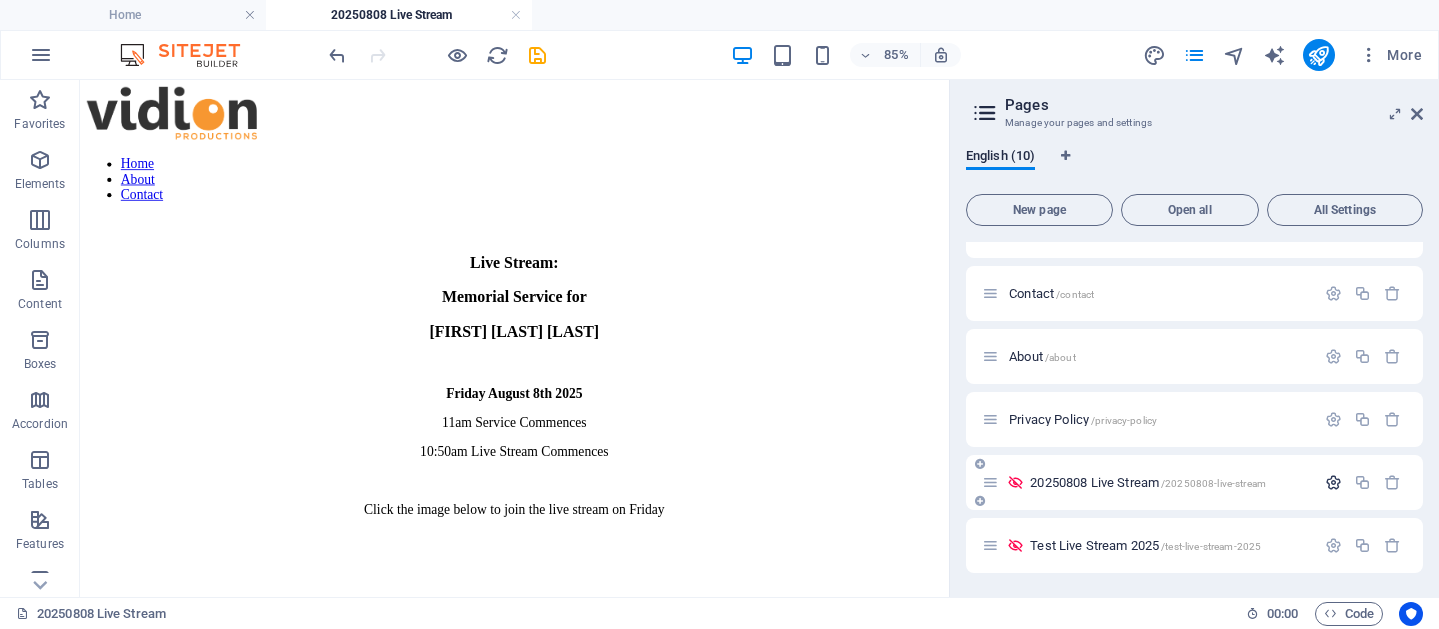click at bounding box center [1333, 482] 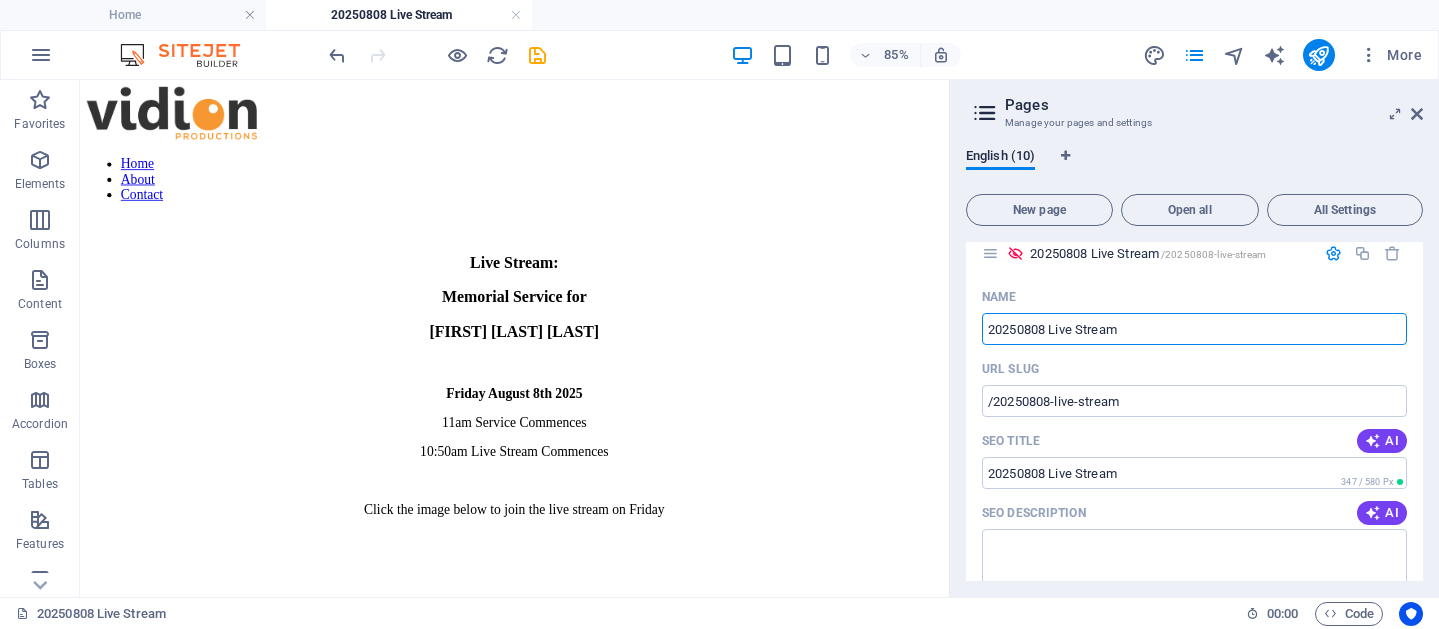 scroll, scrollTop: 546, scrollLeft: 0, axis: vertical 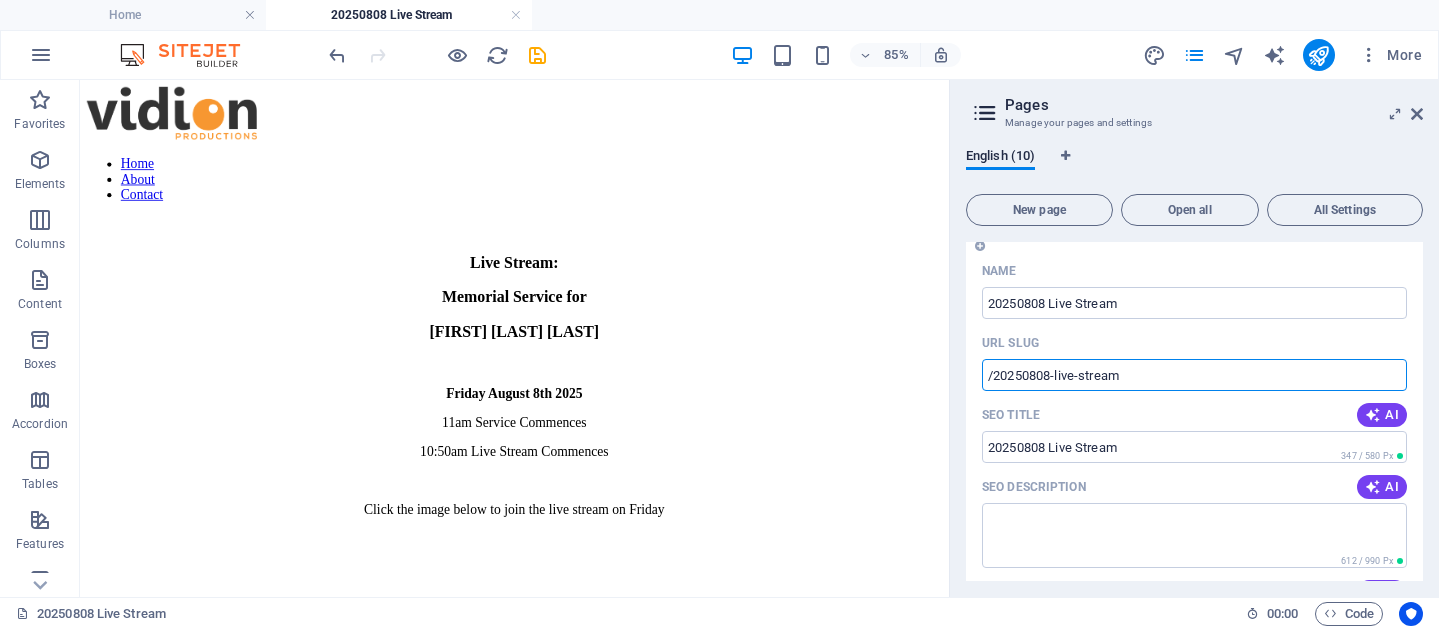 drag, startPoint x: 1142, startPoint y: 380, endPoint x: 978, endPoint y: 379, distance: 164.00305 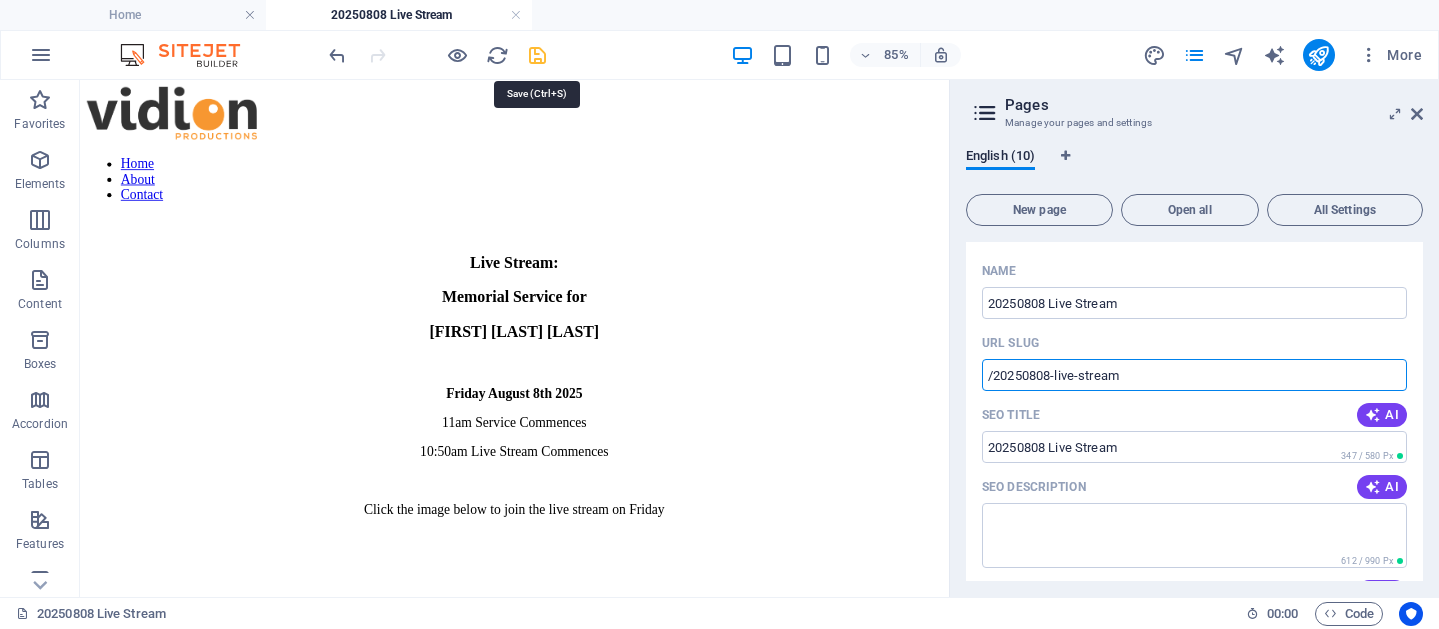 click at bounding box center (537, 55) 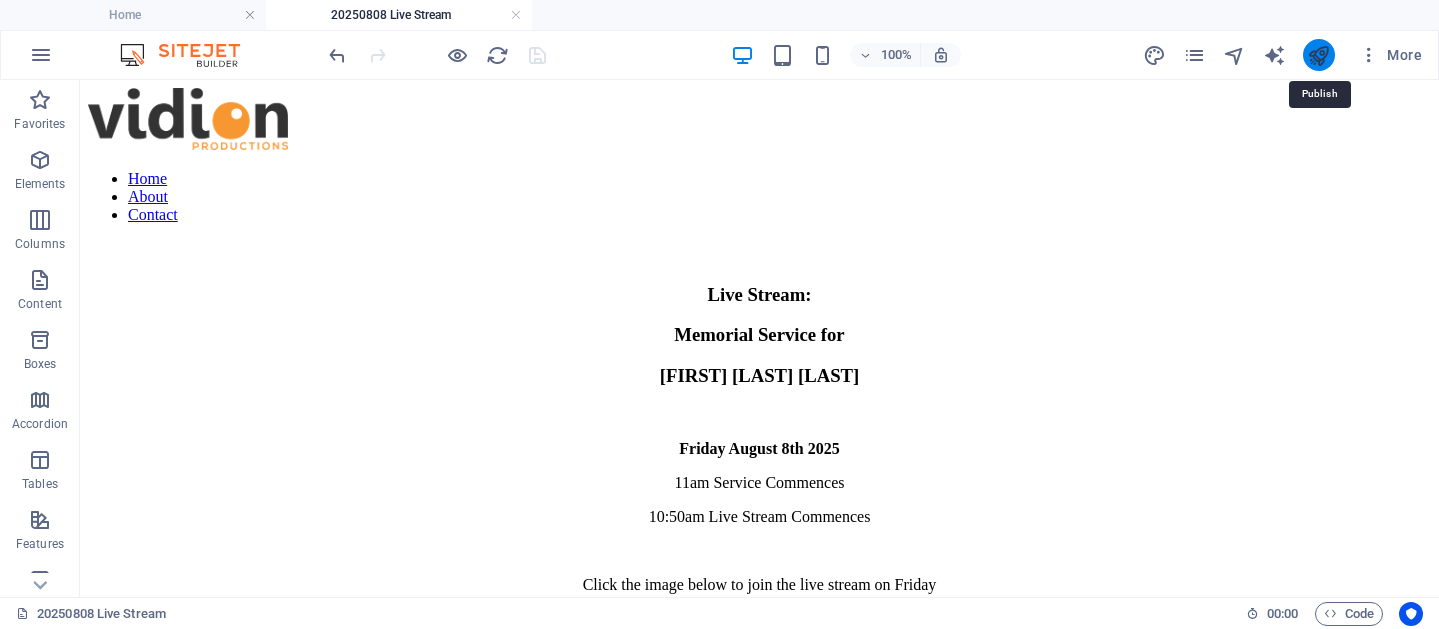 click at bounding box center [1318, 55] 